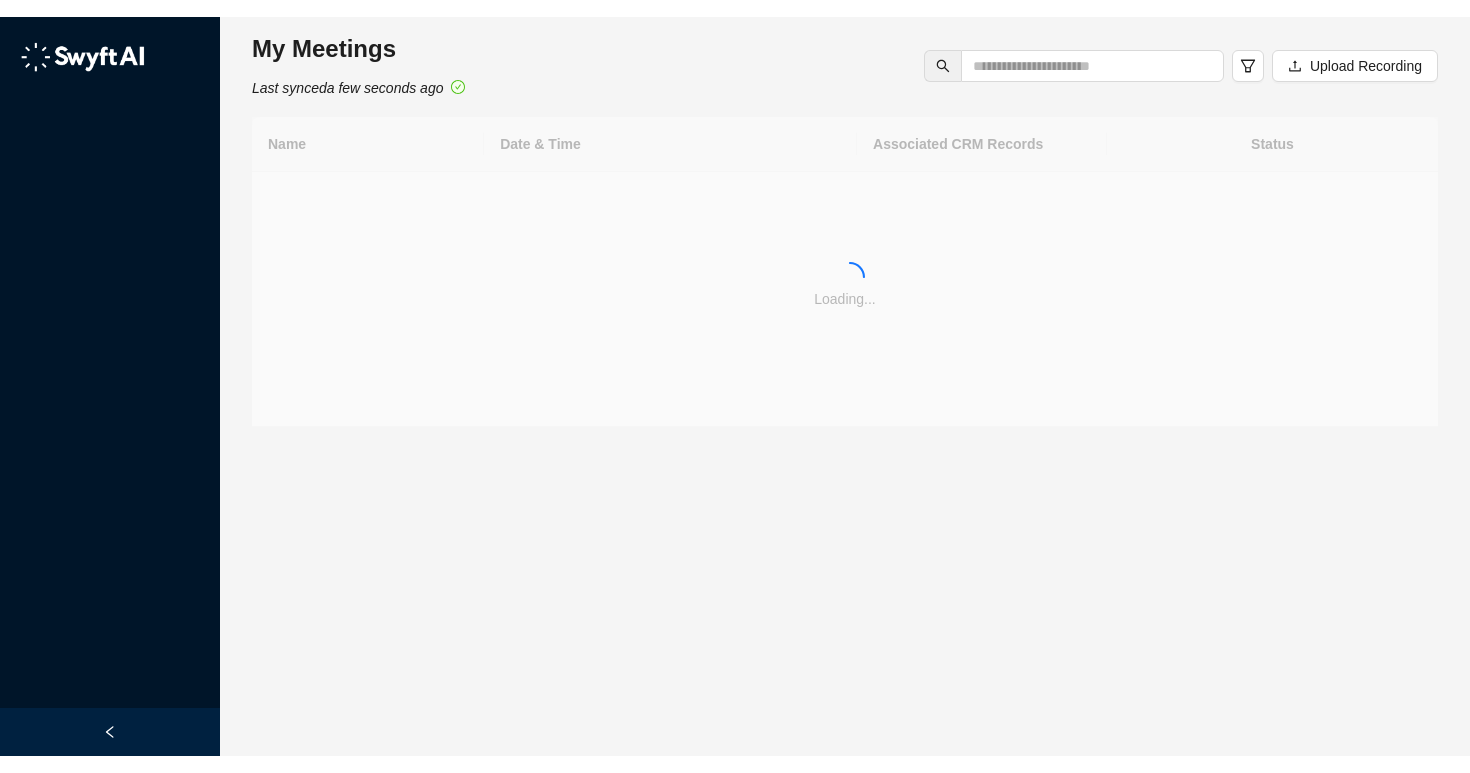 scroll, scrollTop: 0, scrollLeft: 0, axis: both 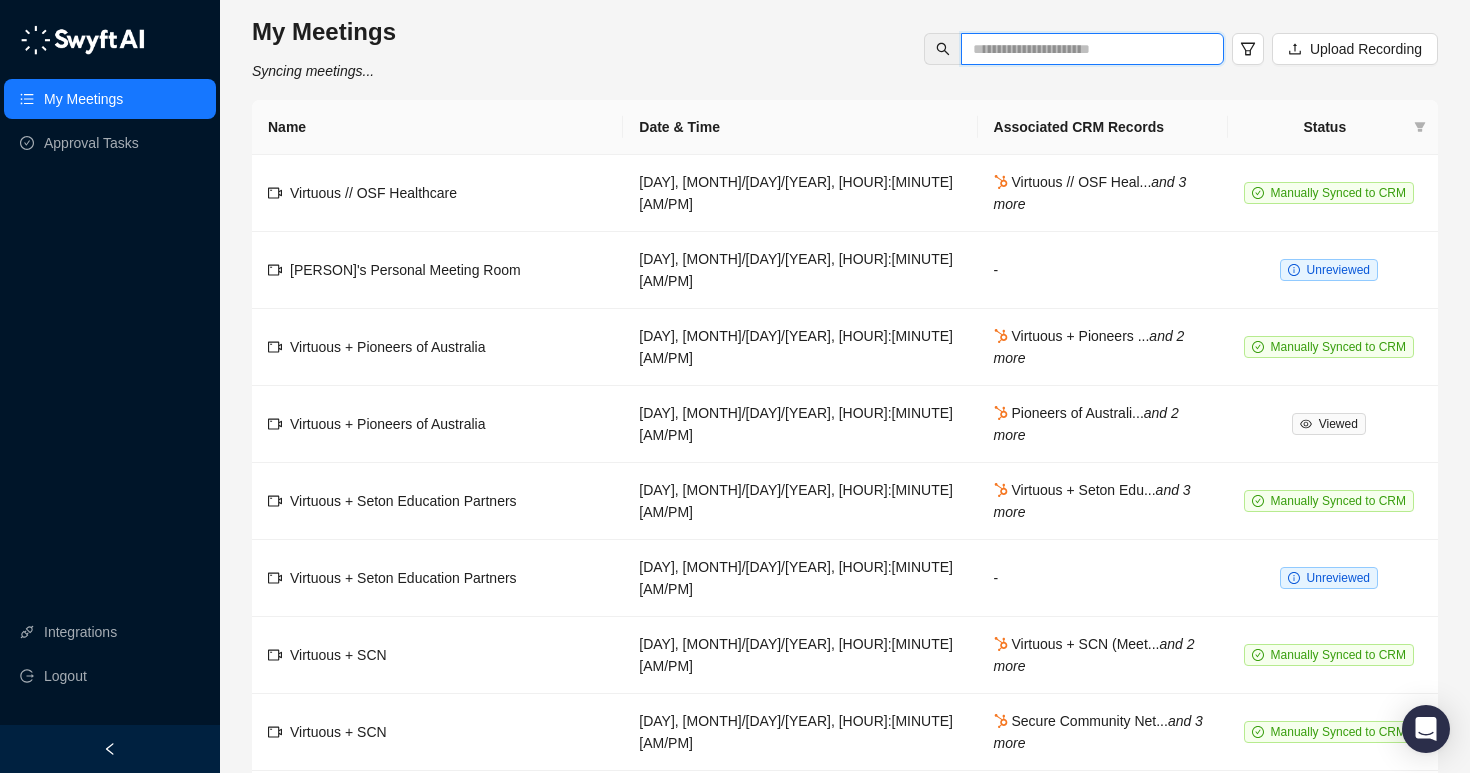 click at bounding box center [1084, 49] 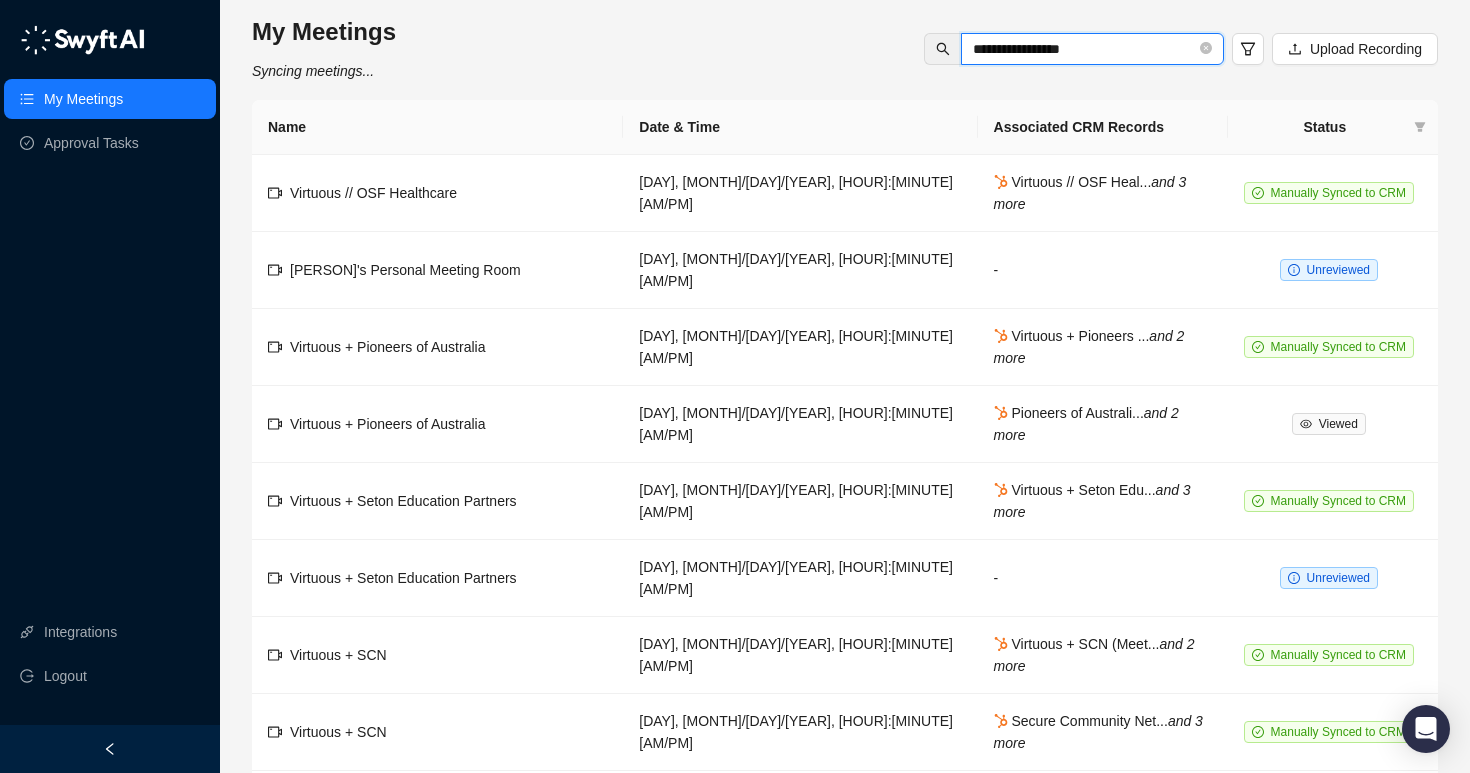 type on "**********" 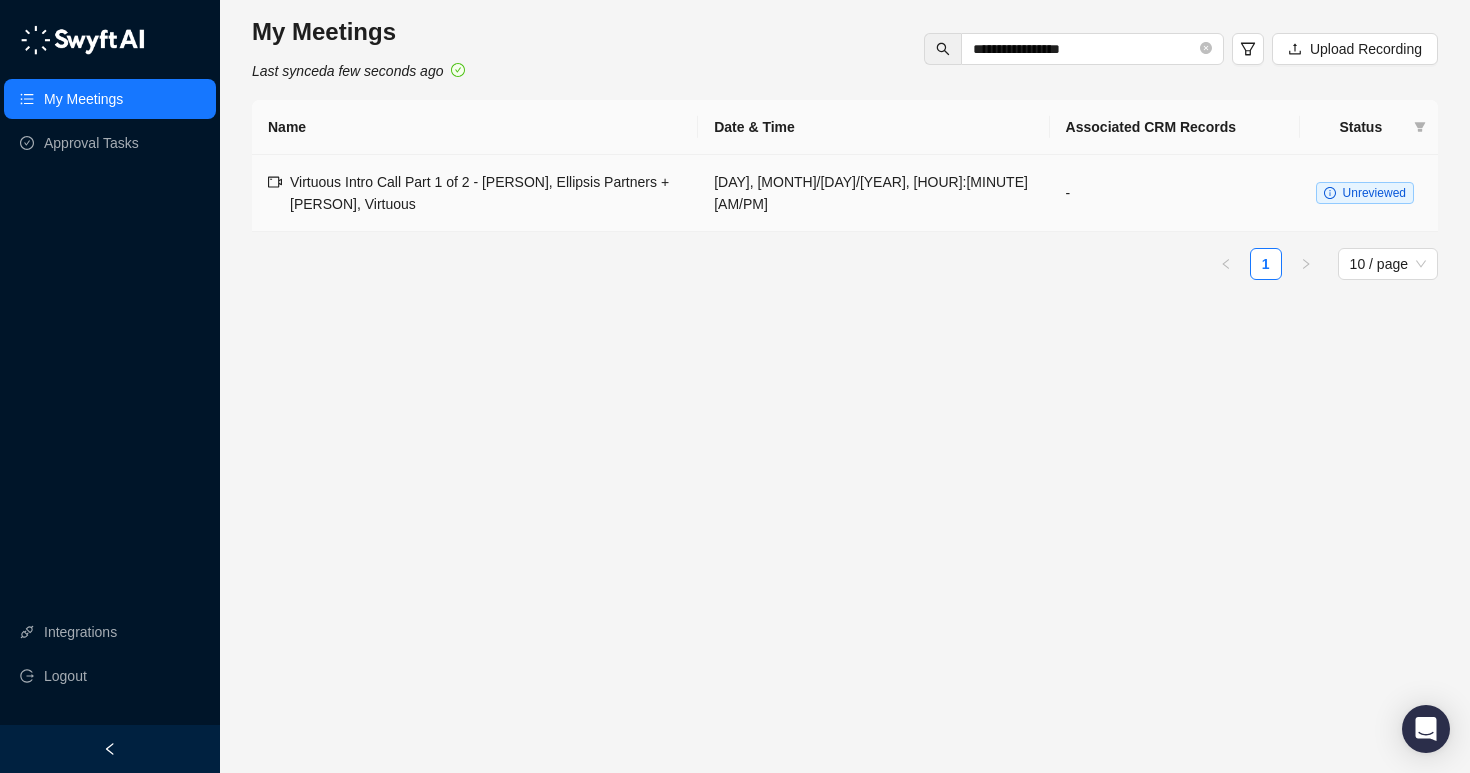 click on "Unreviewed" at bounding box center [1374, 193] 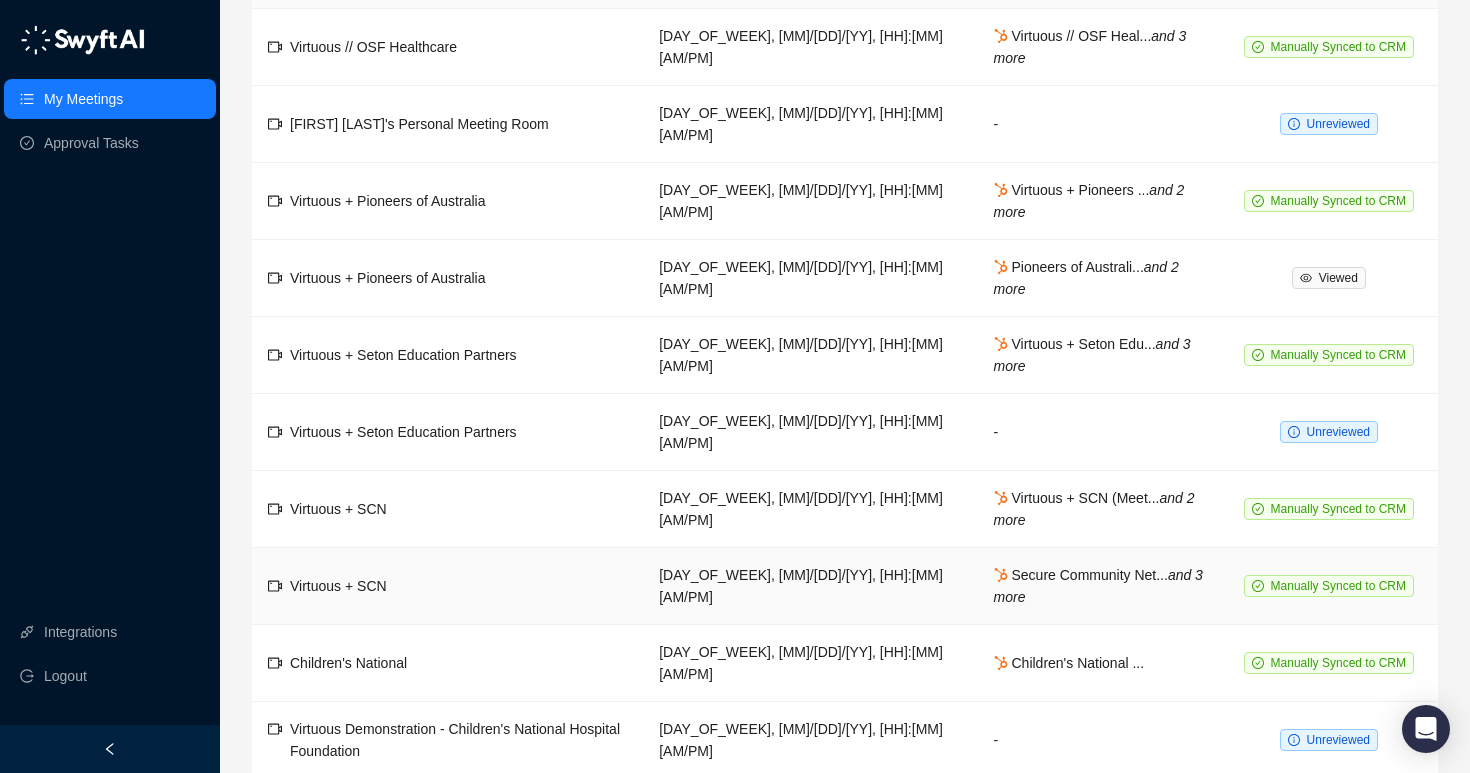 scroll, scrollTop: 0, scrollLeft: 0, axis: both 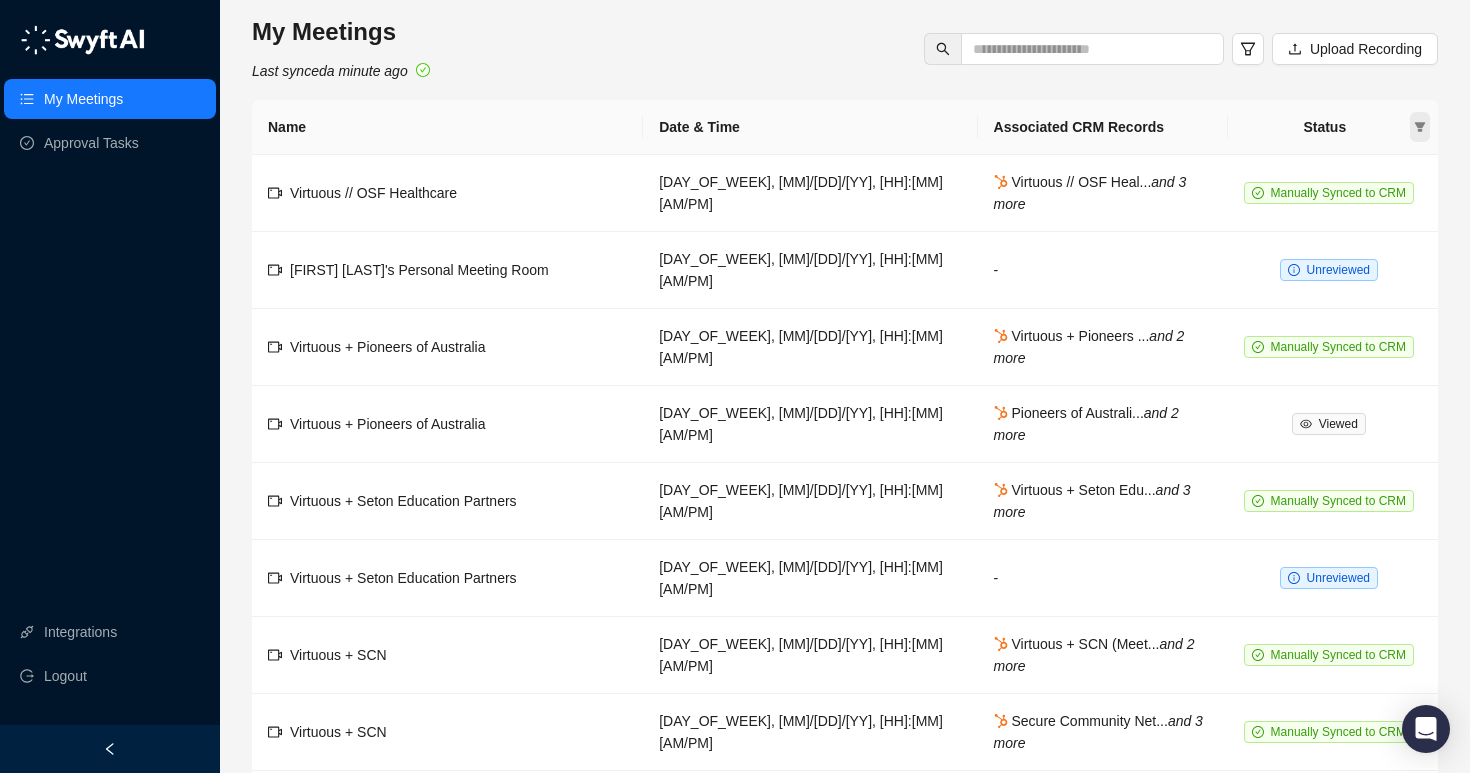 click at bounding box center [1420, 127] 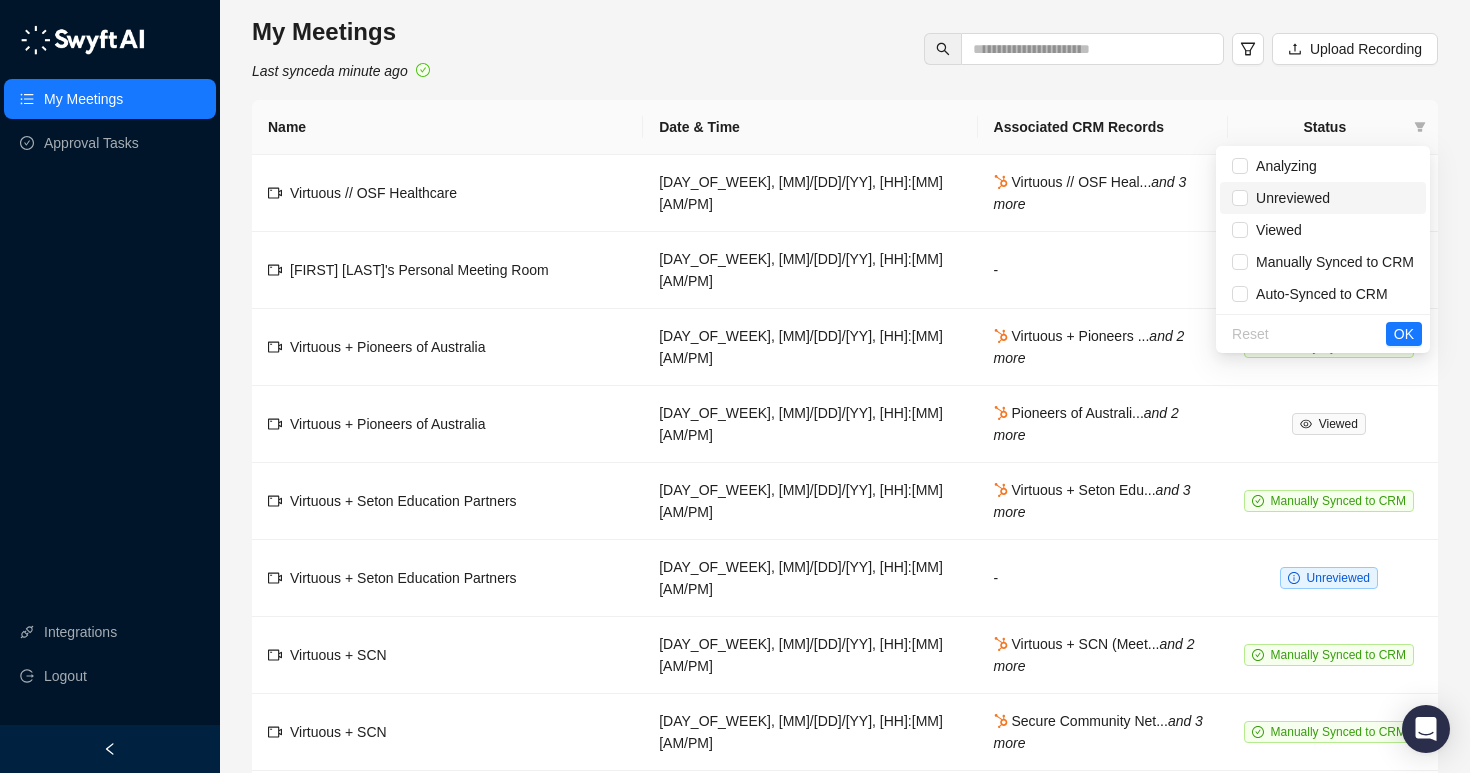 click on "Unreviewed" at bounding box center (1289, 198) 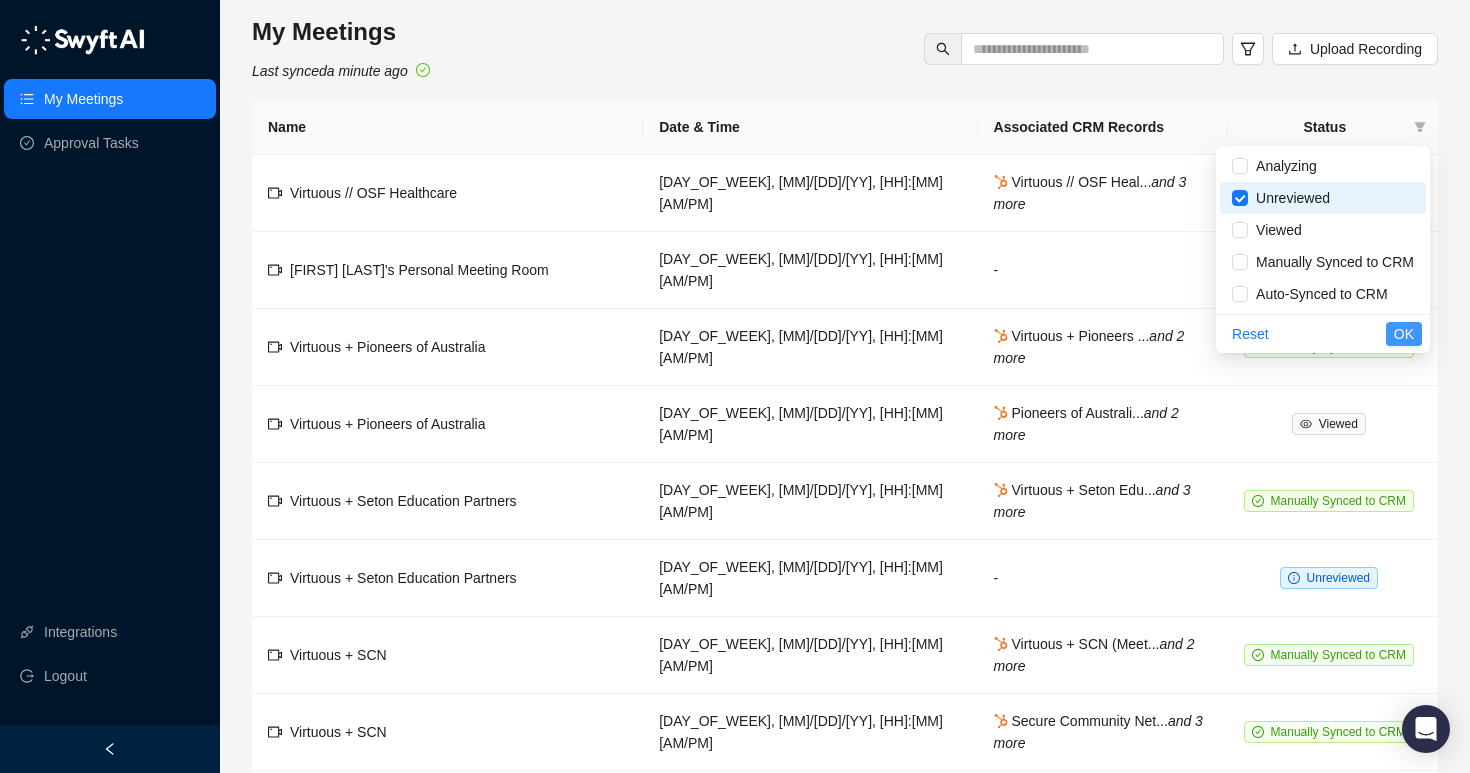 click on "OK" at bounding box center (1404, 334) 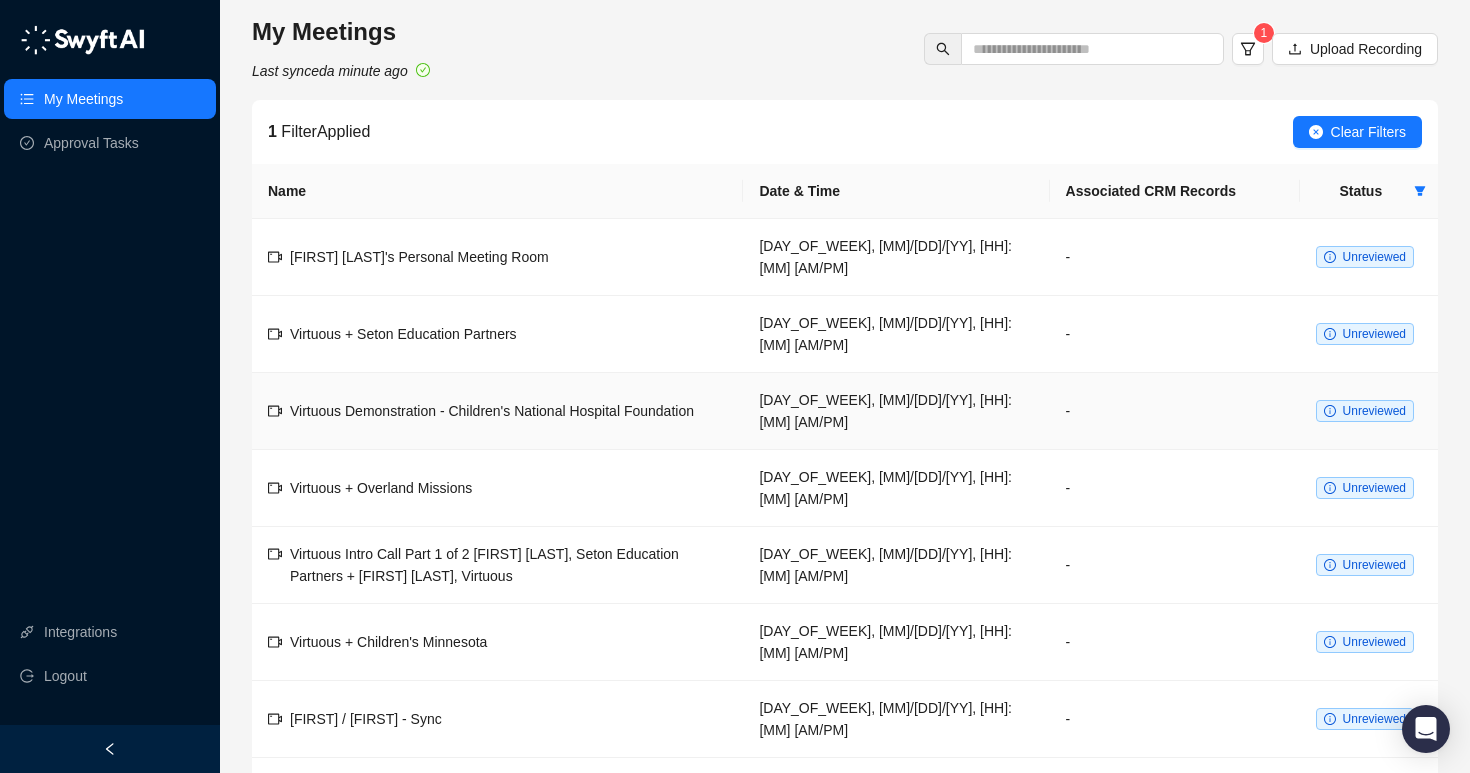 click on "Unreviewed" at bounding box center (1374, 411) 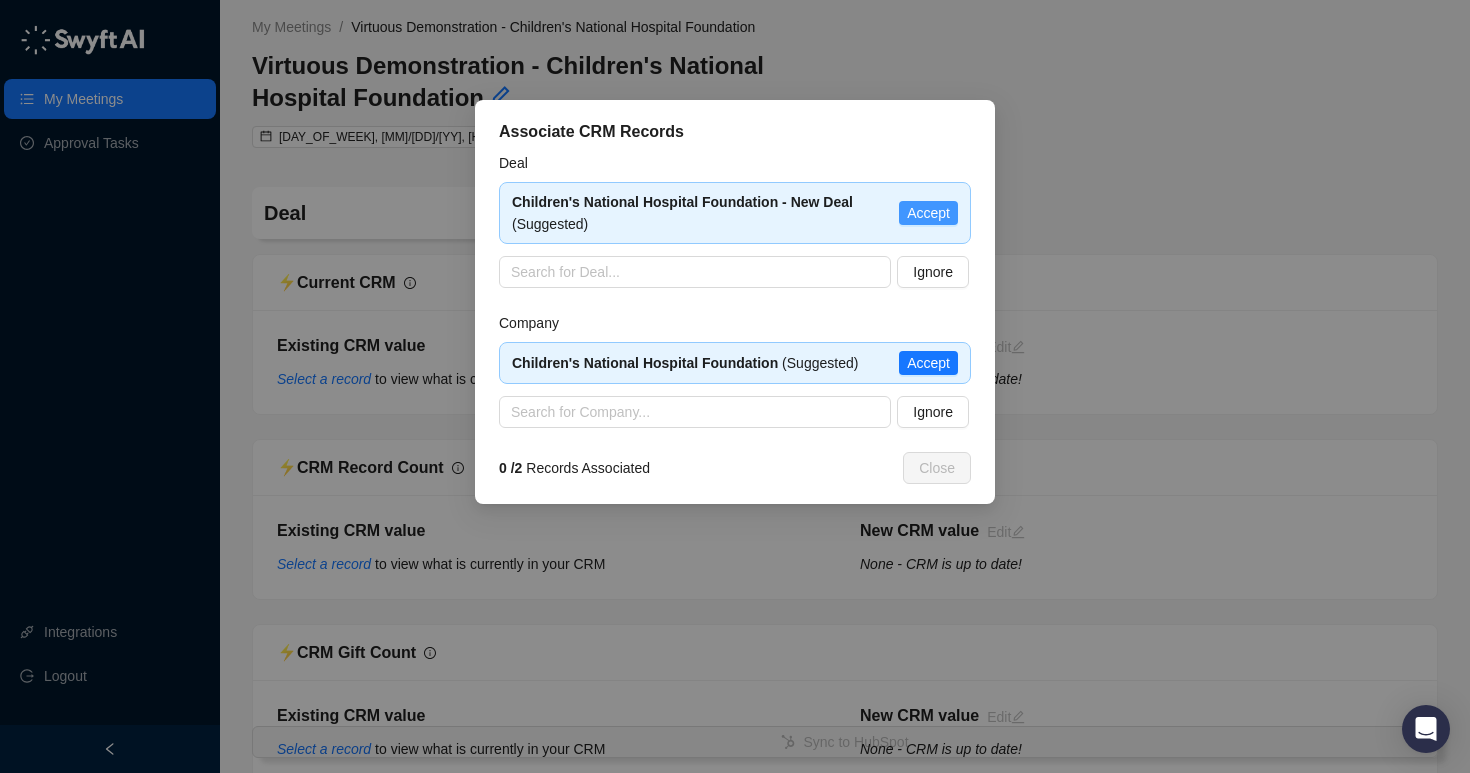 click on "Accept" at bounding box center [928, 213] 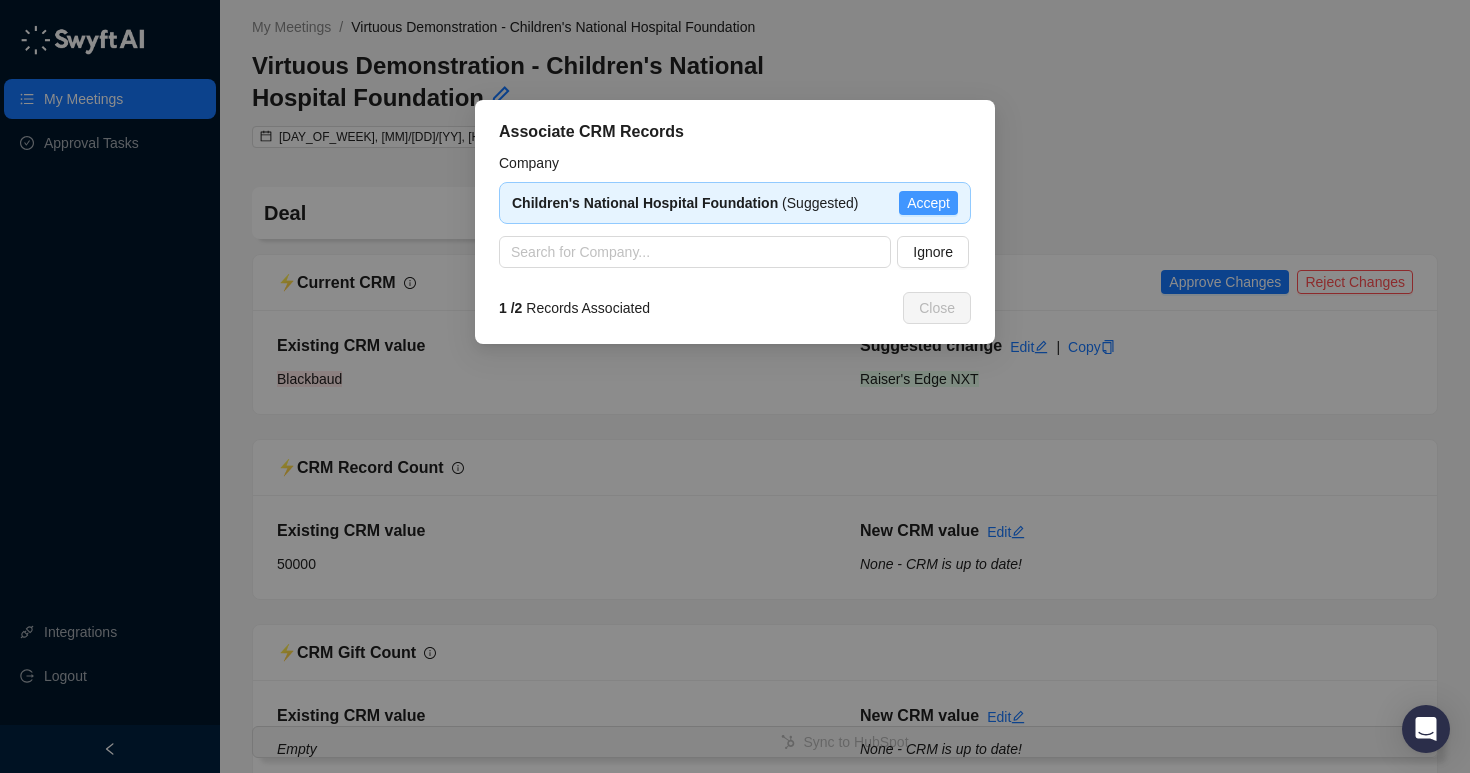 click on "Accept" at bounding box center (928, 203) 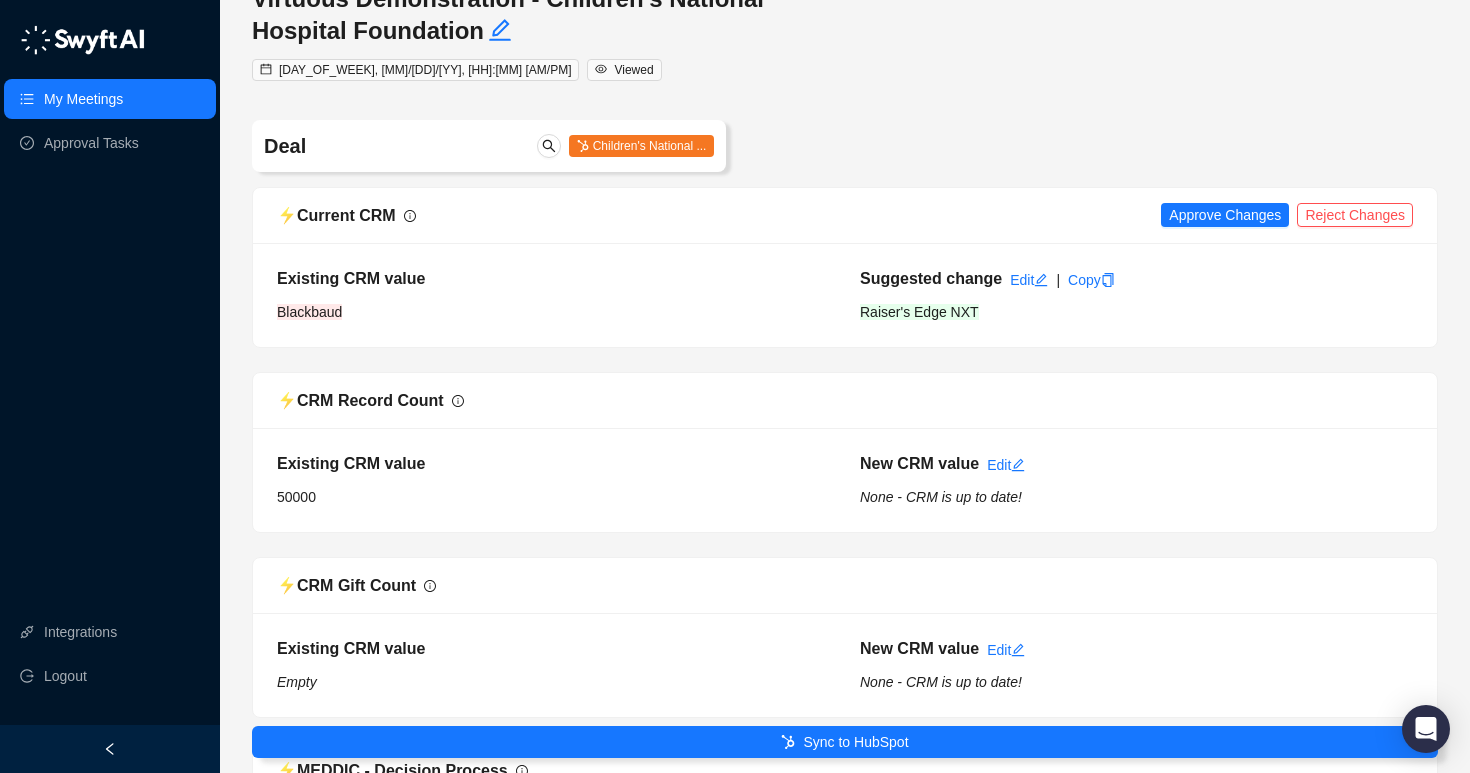 scroll, scrollTop: 179, scrollLeft: 0, axis: vertical 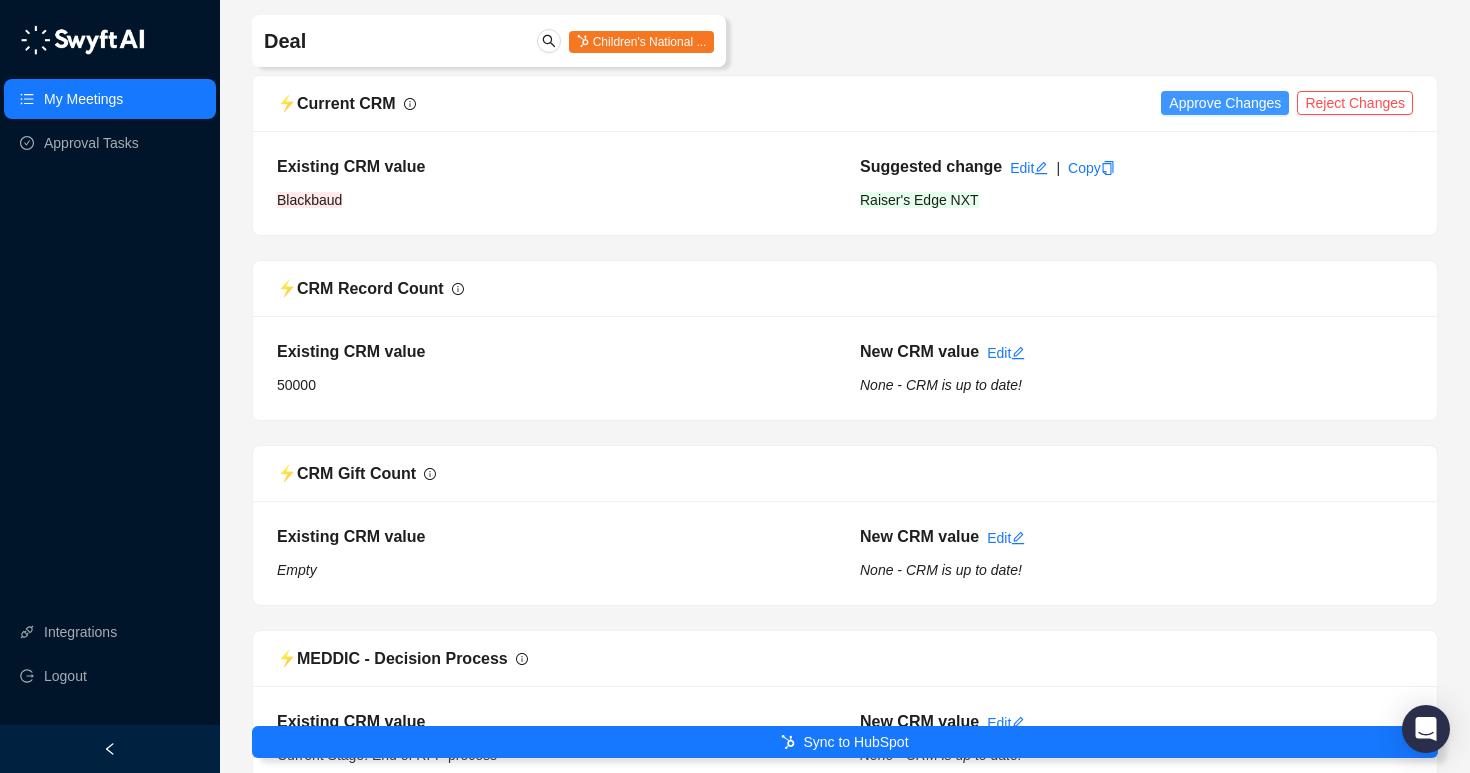 click on "Approve Changes" at bounding box center [1225, 103] 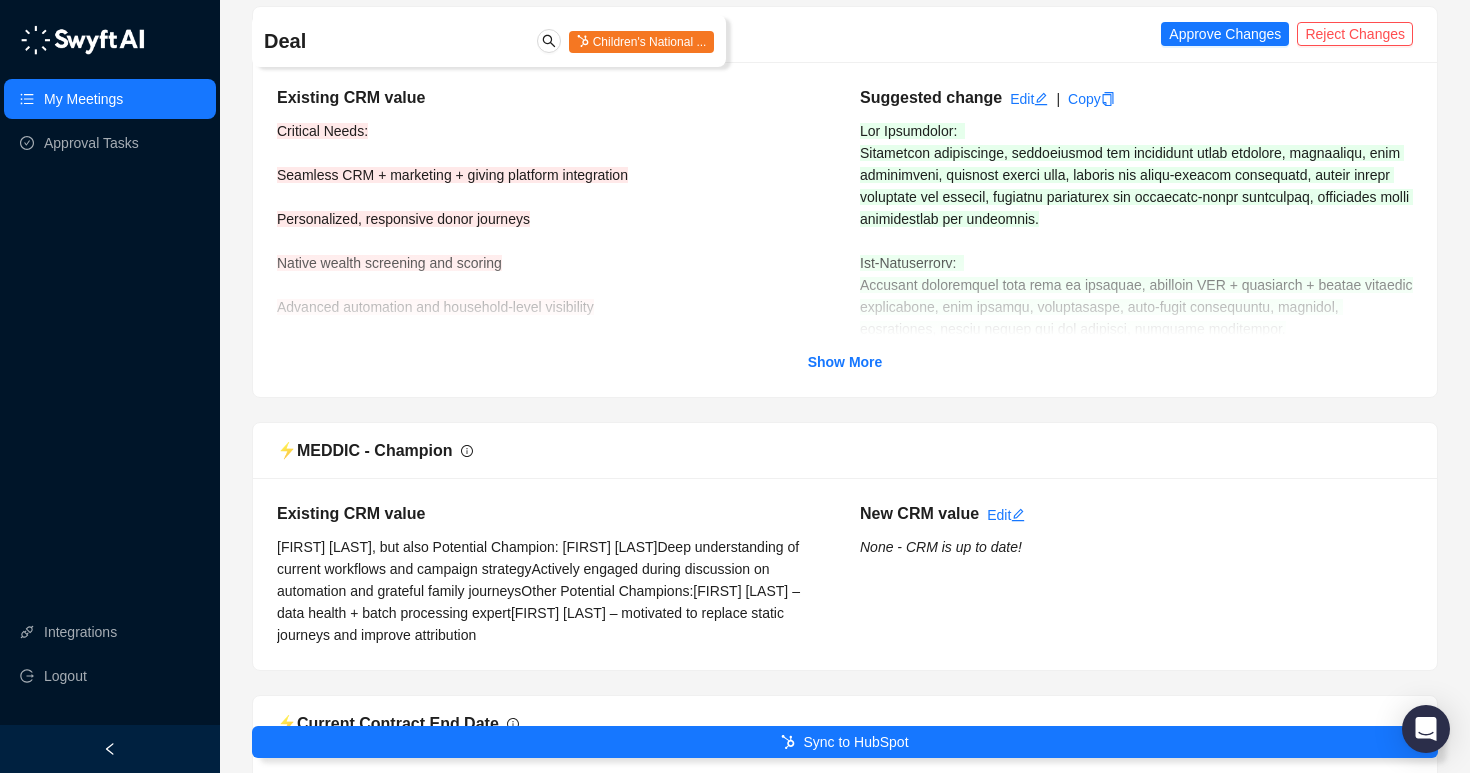 scroll, scrollTop: 1862, scrollLeft: 0, axis: vertical 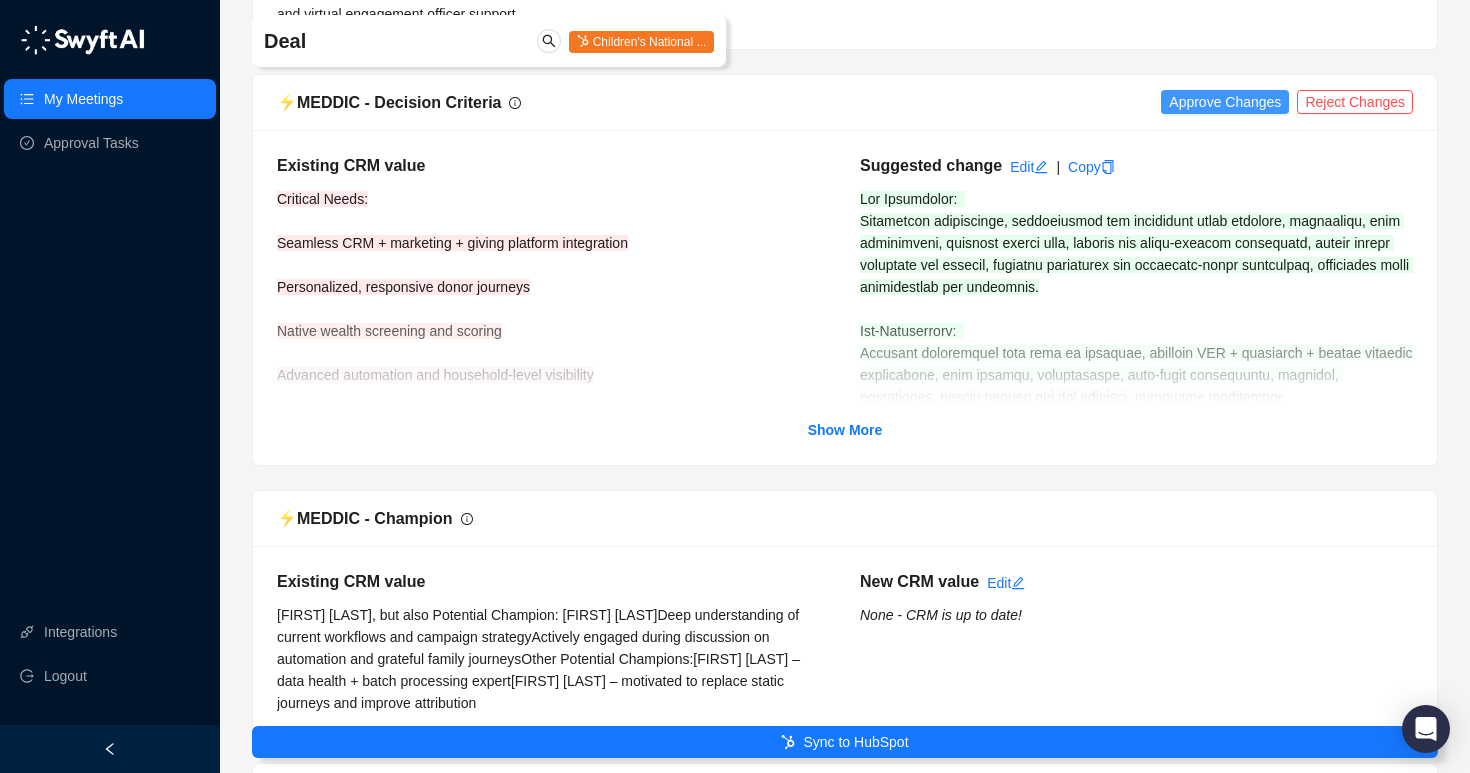 click on "Approve Changes" at bounding box center (1225, 102) 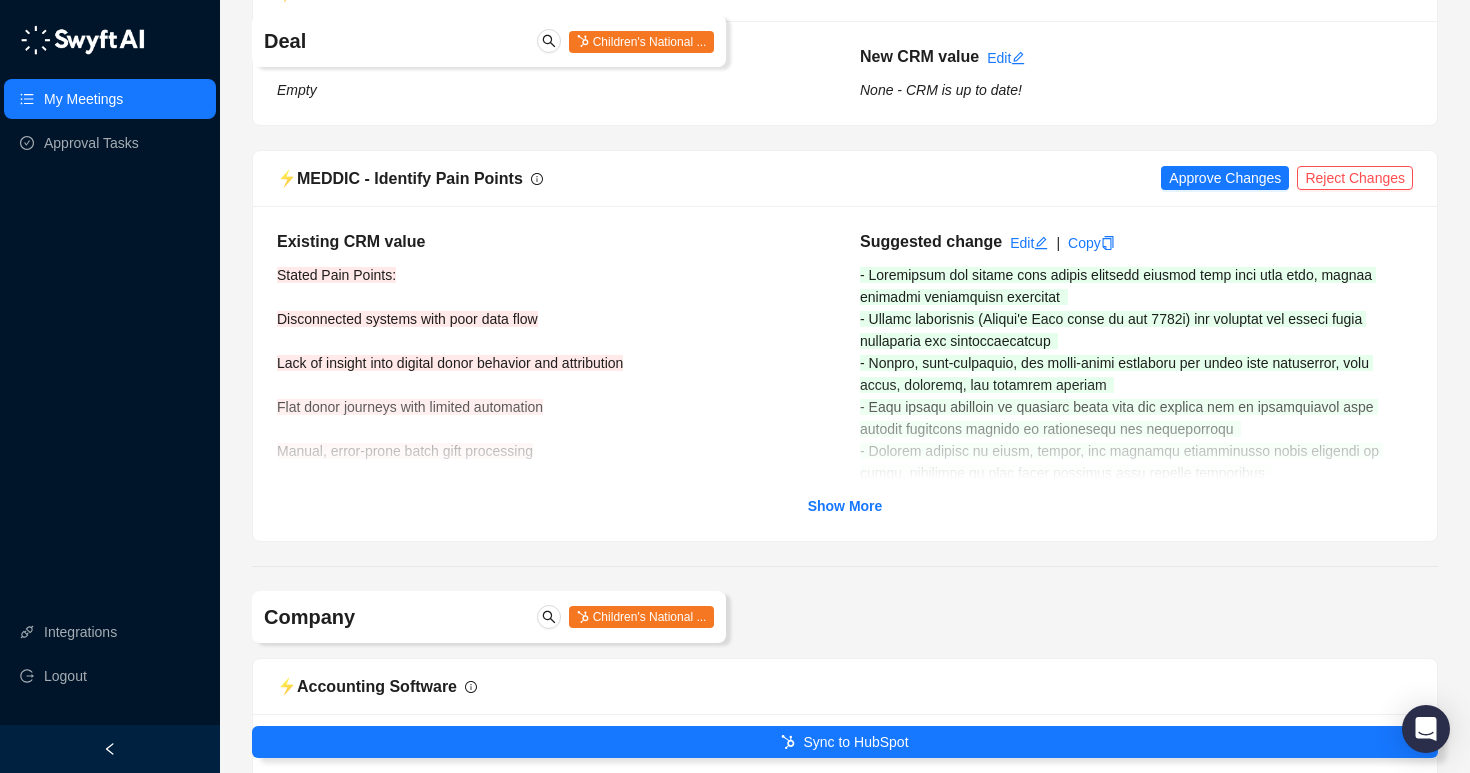 scroll, scrollTop: 2691, scrollLeft: 0, axis: vertical 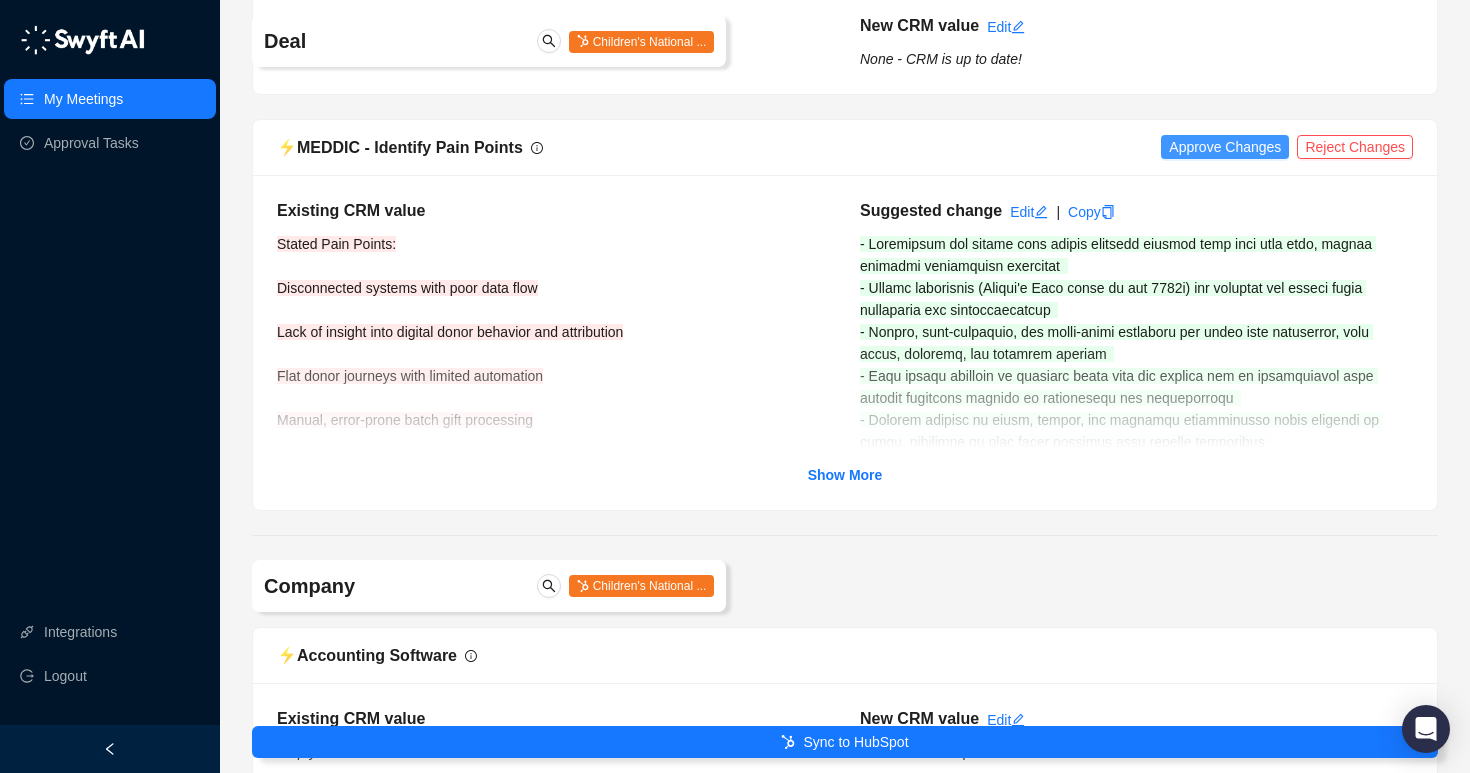 click on "Approve Changes" at bounding box center [1225, 147] 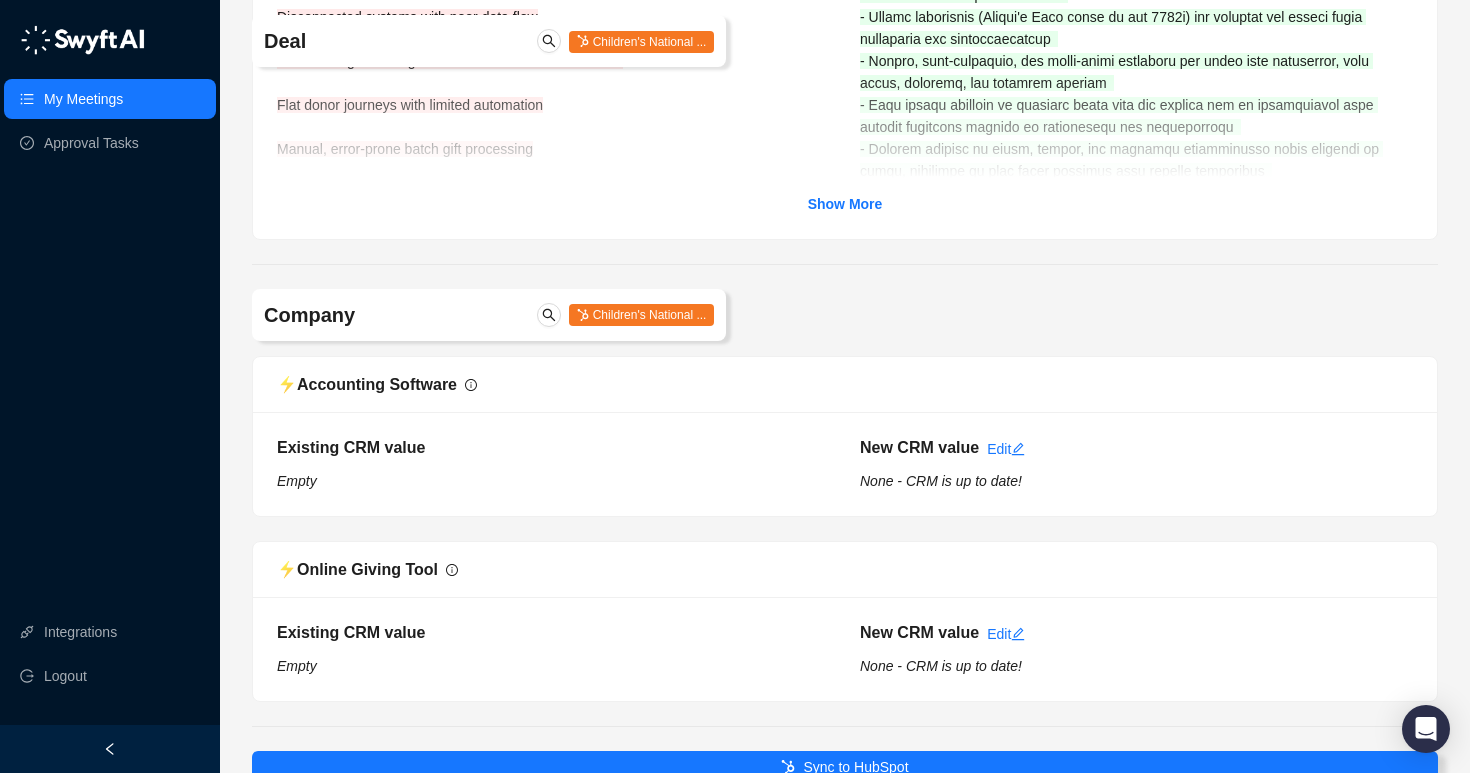 scroll, scrollTop: 3084, scrollLeft: 0, axis: vertical 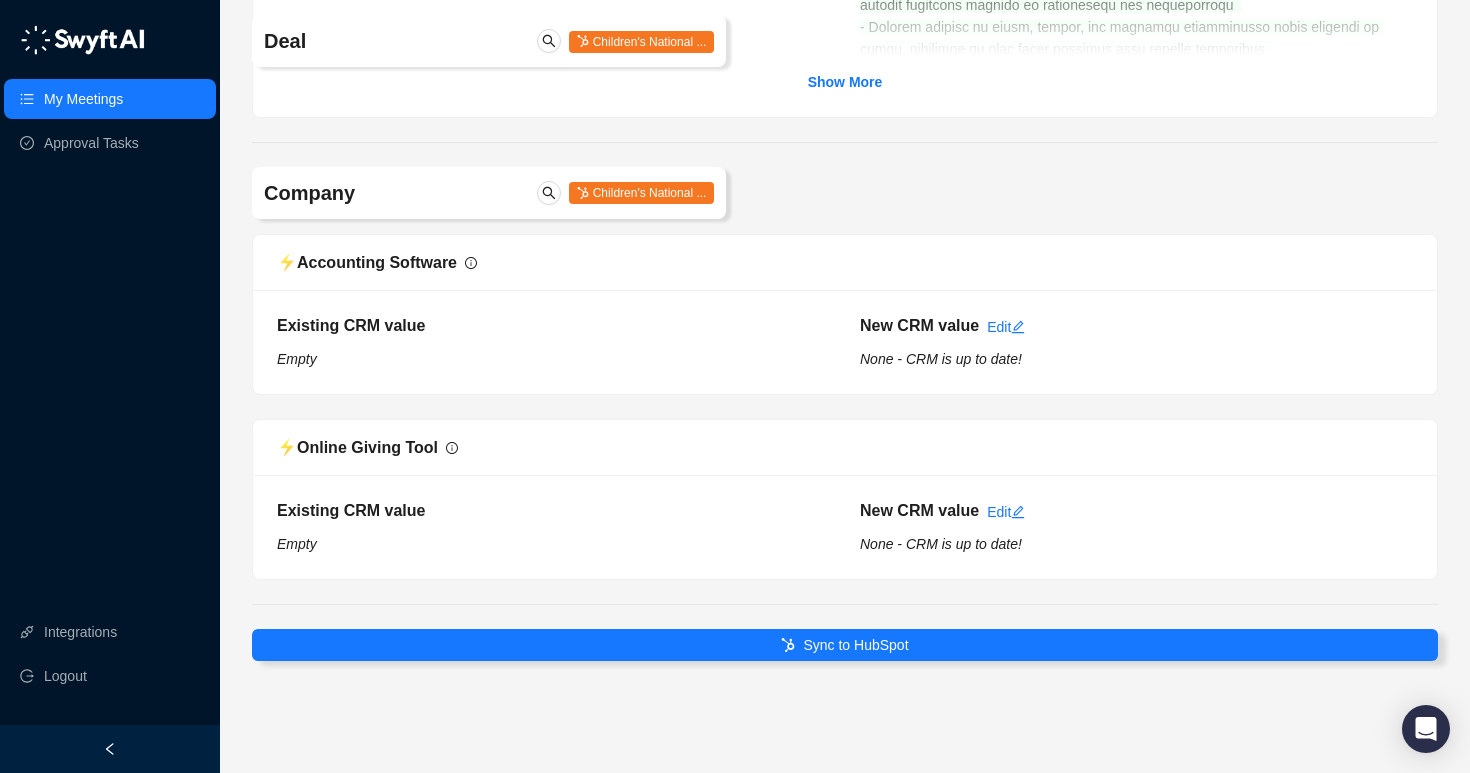 click on "Deal   Children's National ... ⚡️  Current CRM Changes Approved | Undo Existing CRM value Blackbaud New CRM value Edit  | Copy  Raiser's Edge NXT ⚡️  CRM Record Count Existing CRM value 50000 New CRM value Edit  None - CRM is up to date! ⚡️  CRM Gift Count Existing CRM value Empty New CRM value Edit  None - CRM is up to date! ⚡️  MEDDIC - Decision Process Existing CRM value Current Stage: End of RFP process
Tech Replacement Scope:
CRM
Giving Platform
Marketing Platform
Key Influencer: [FIRST] leading systems evaluation with cross-functional support
Expected Timeline: Likely Q3/Q4 selection given multi-platform replacement effort
New CRM value Edit  None - CRM is up to date! Show More ⚡️  MEDDIC - Metrics Existing CRM value New CRM value Edit  None - CRM is up to date! Show More ⚡️  MEDDIC - Economic Buyer Existing CRM value New CRM value Edit  None - CRM is up to date! ⚡️  MEDDIC - Decision Criteria Changes Approved | Undo Existing CRM value New CRM value Edit  |" at bounding box center (845, -1070) 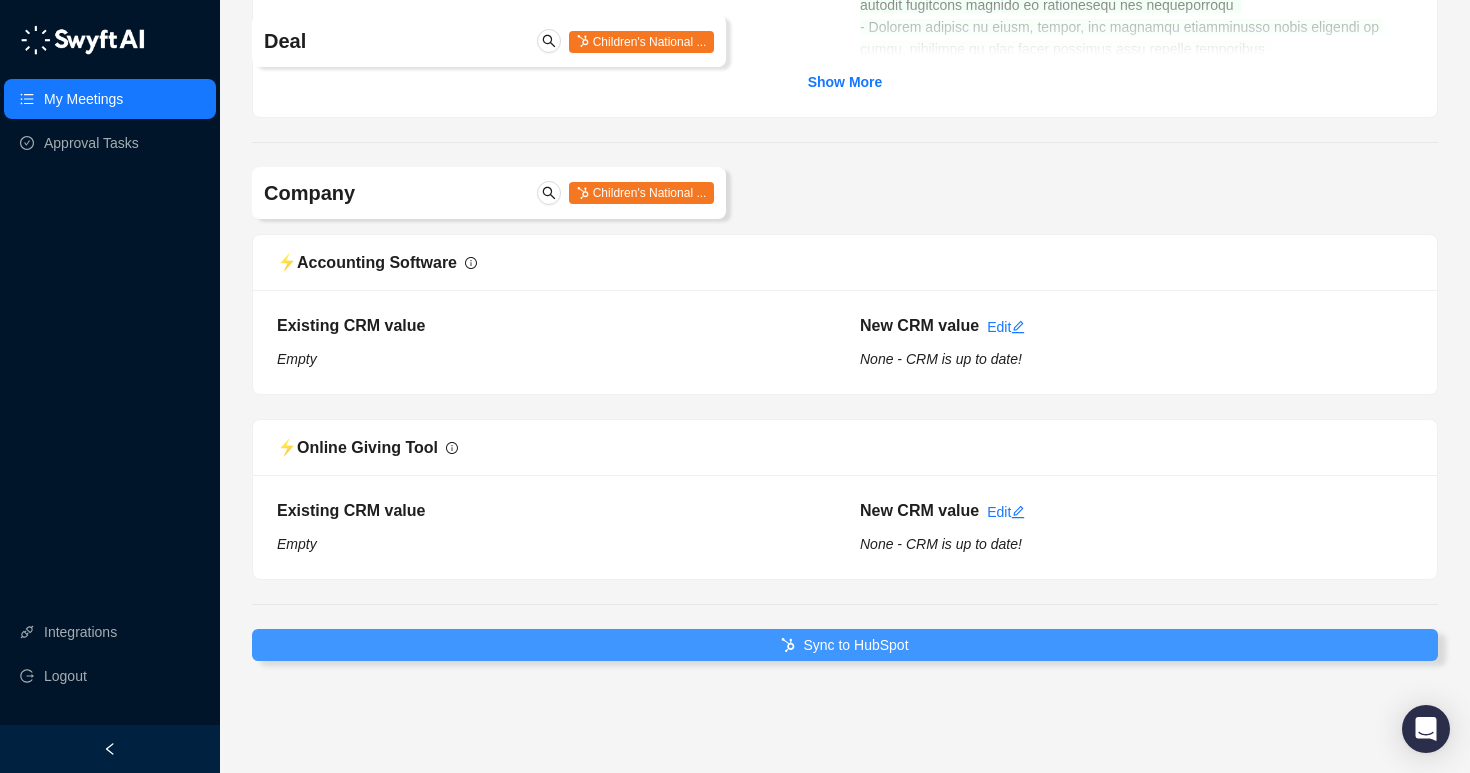 click on "Sync to HubSpot" at bounding box center [855, 645] 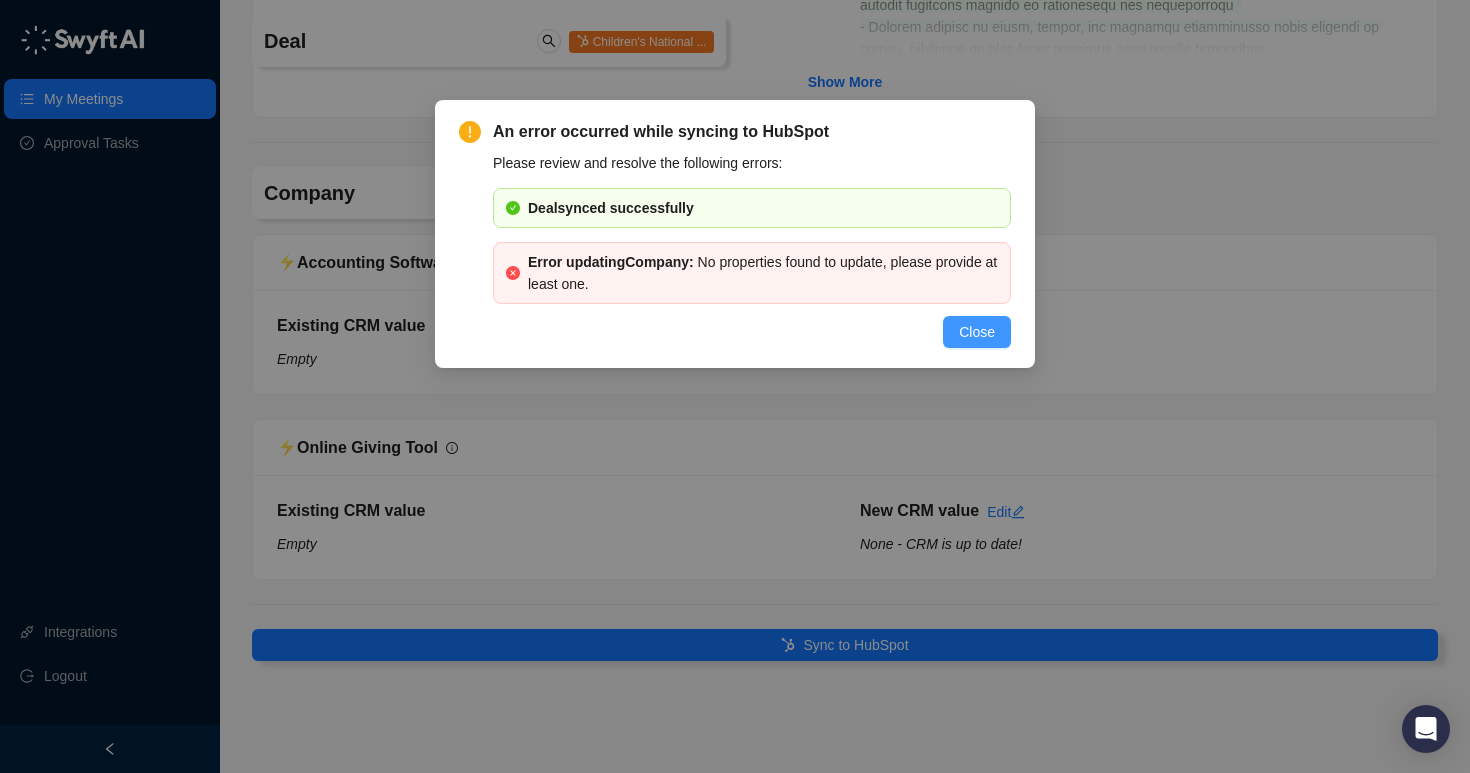 click on "Close" at bounding box center (977, 332) 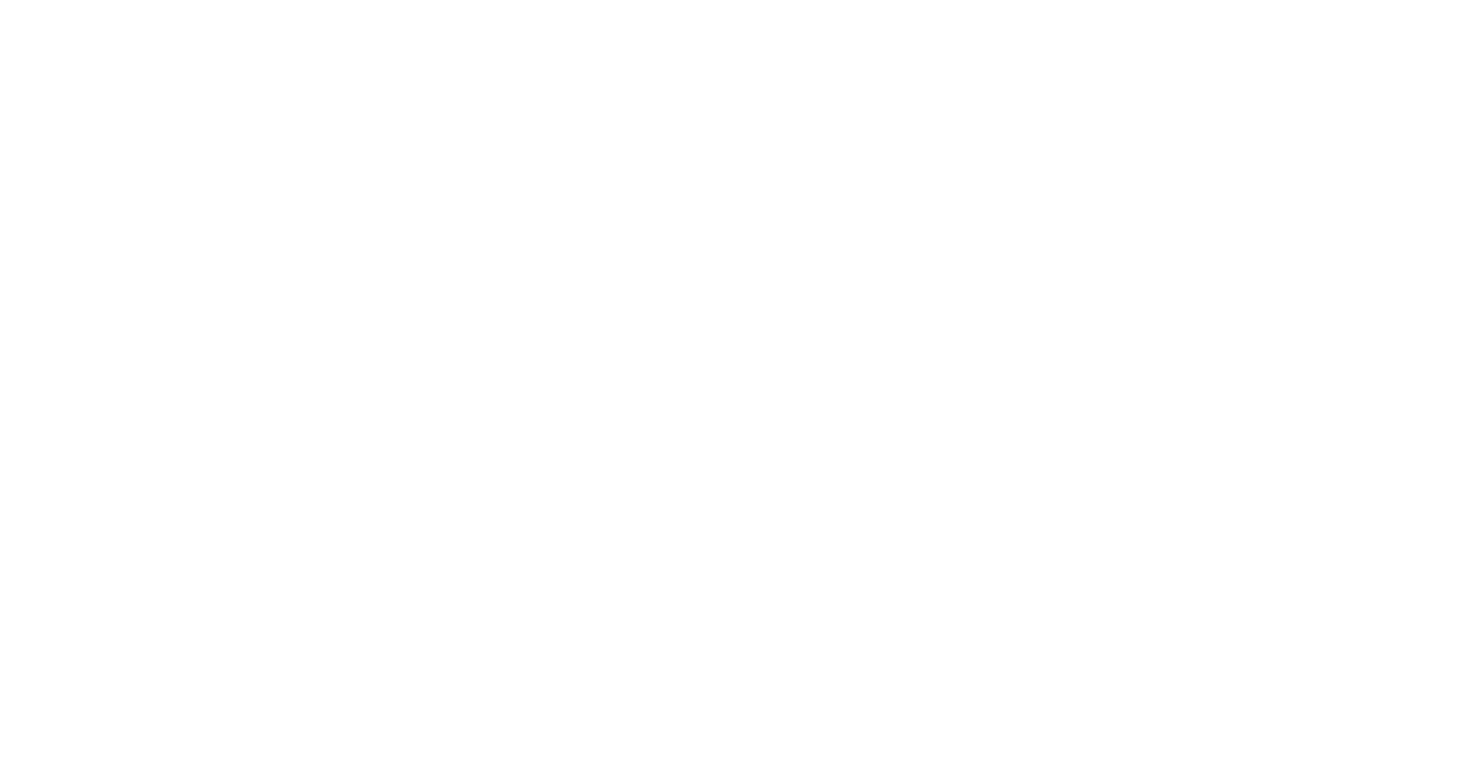 scroll, scrollTop: 0, scrollLeft: 0, axis: both 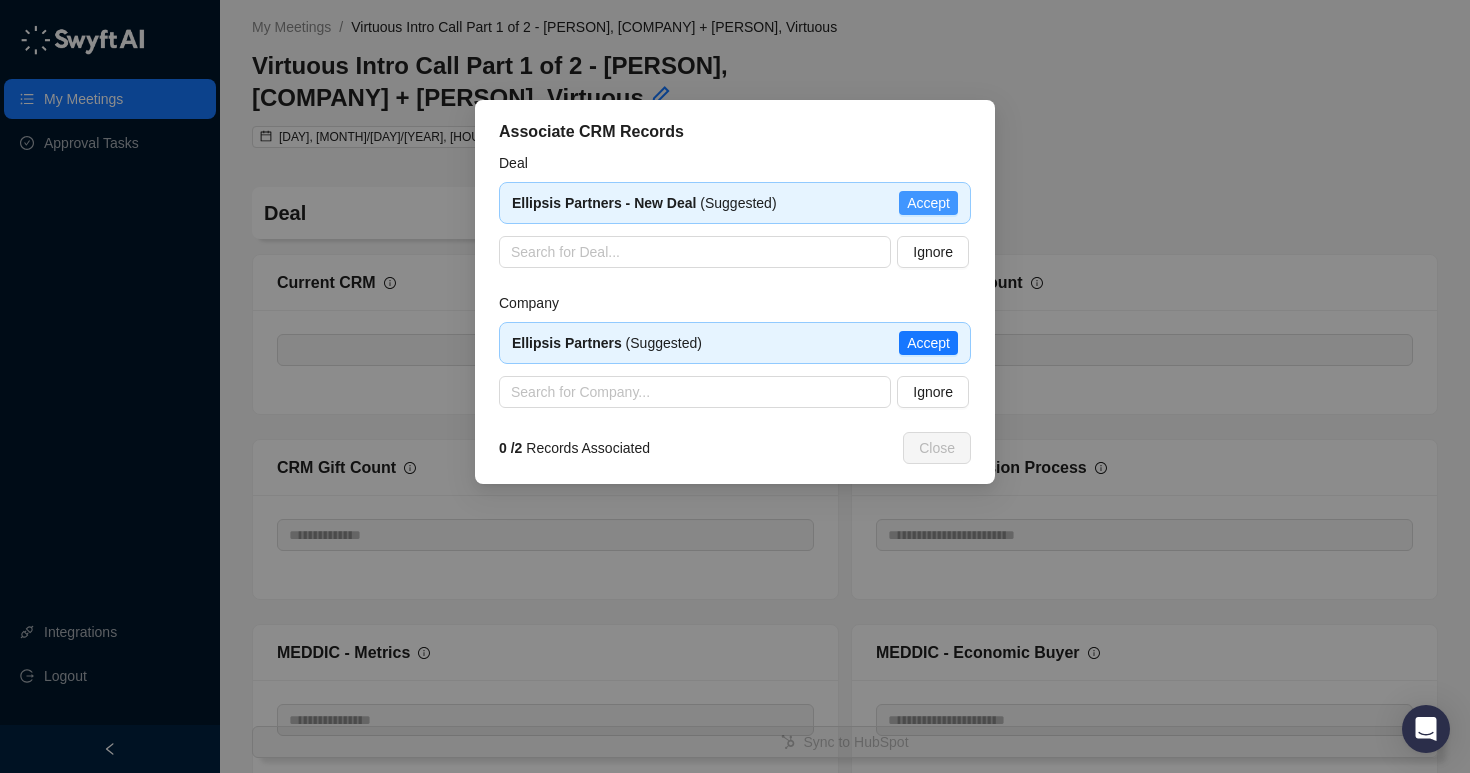 click on "Accept" at bounding box center [928, 203] 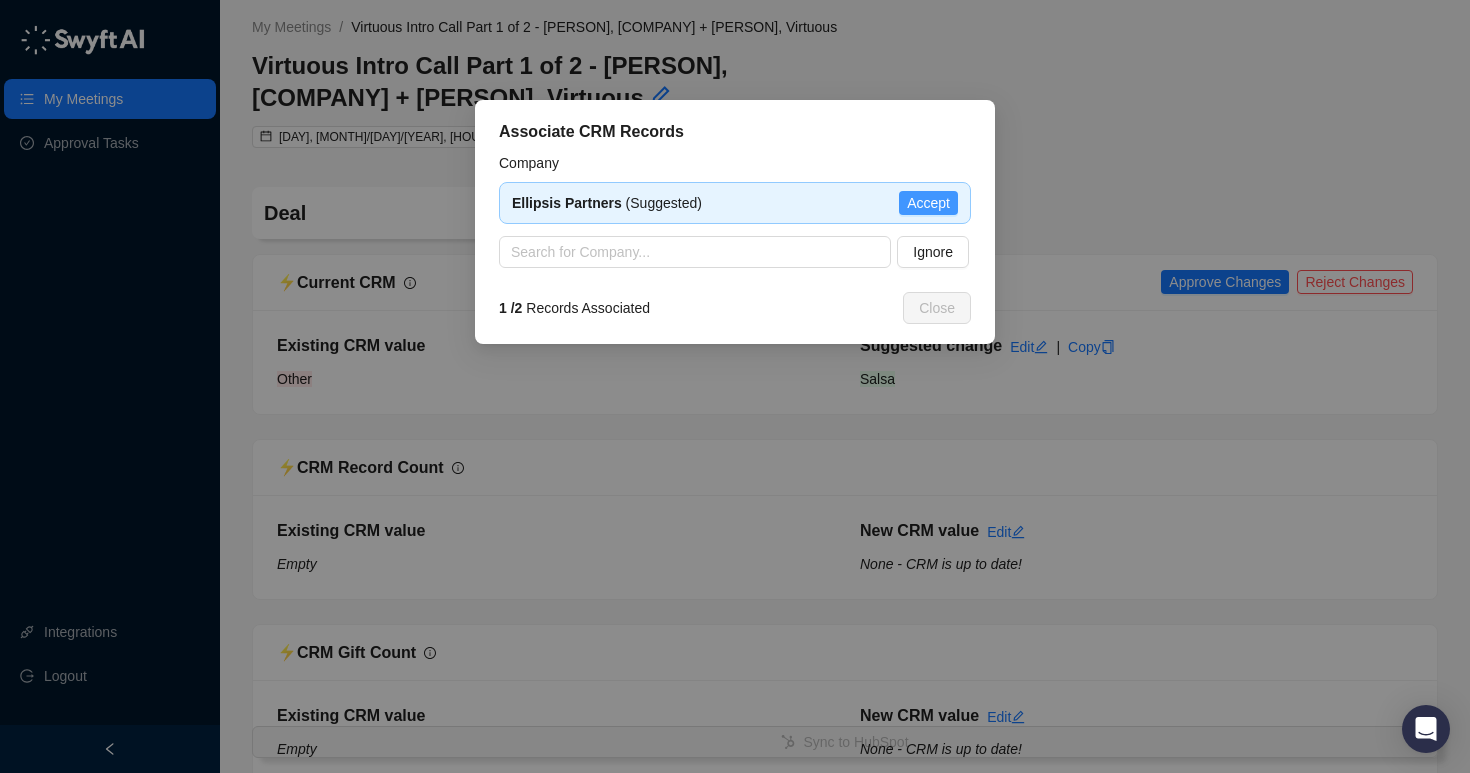 click on "Accept" at bounding box center [928, 203] 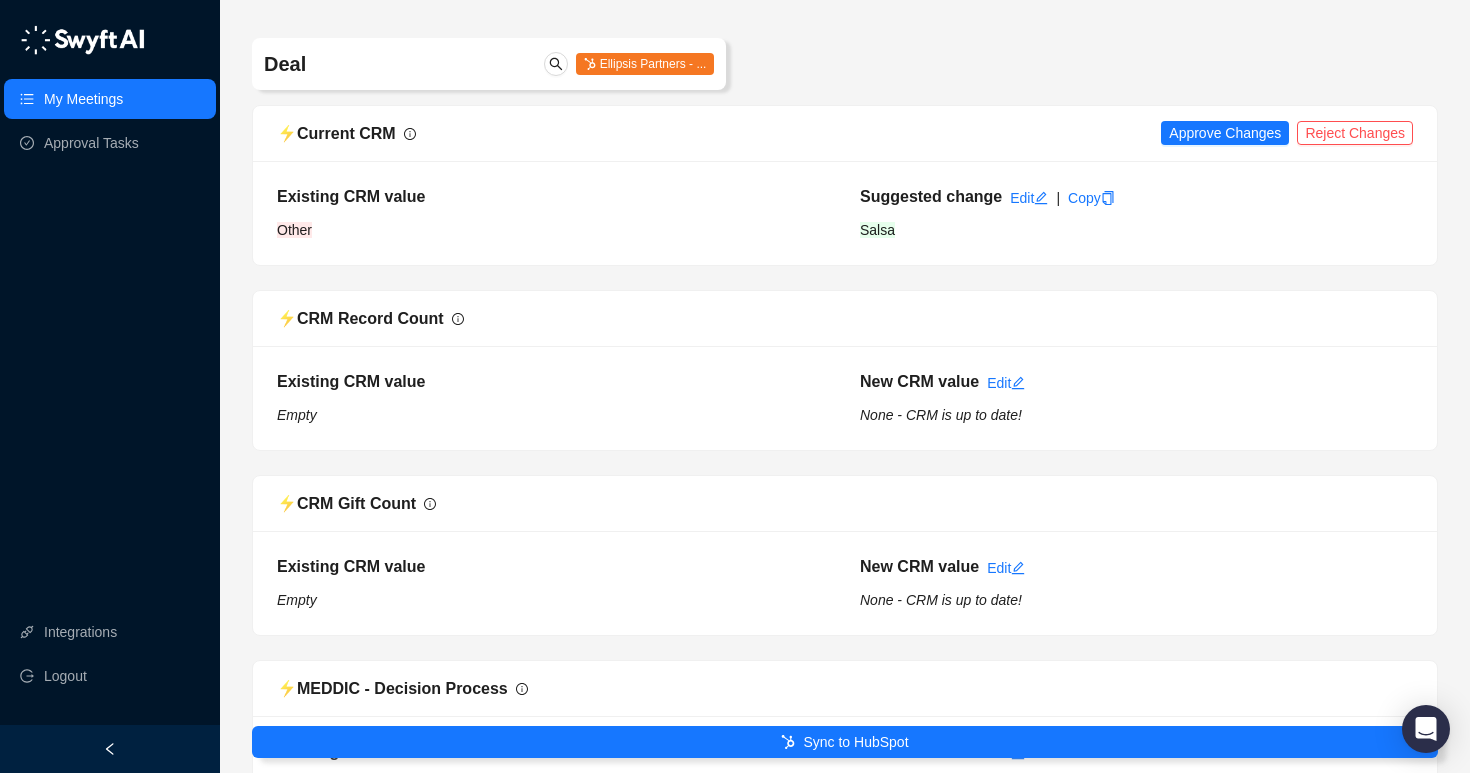 scroll, scrollTop: 201, scrollLeft: 0, axis: vertical 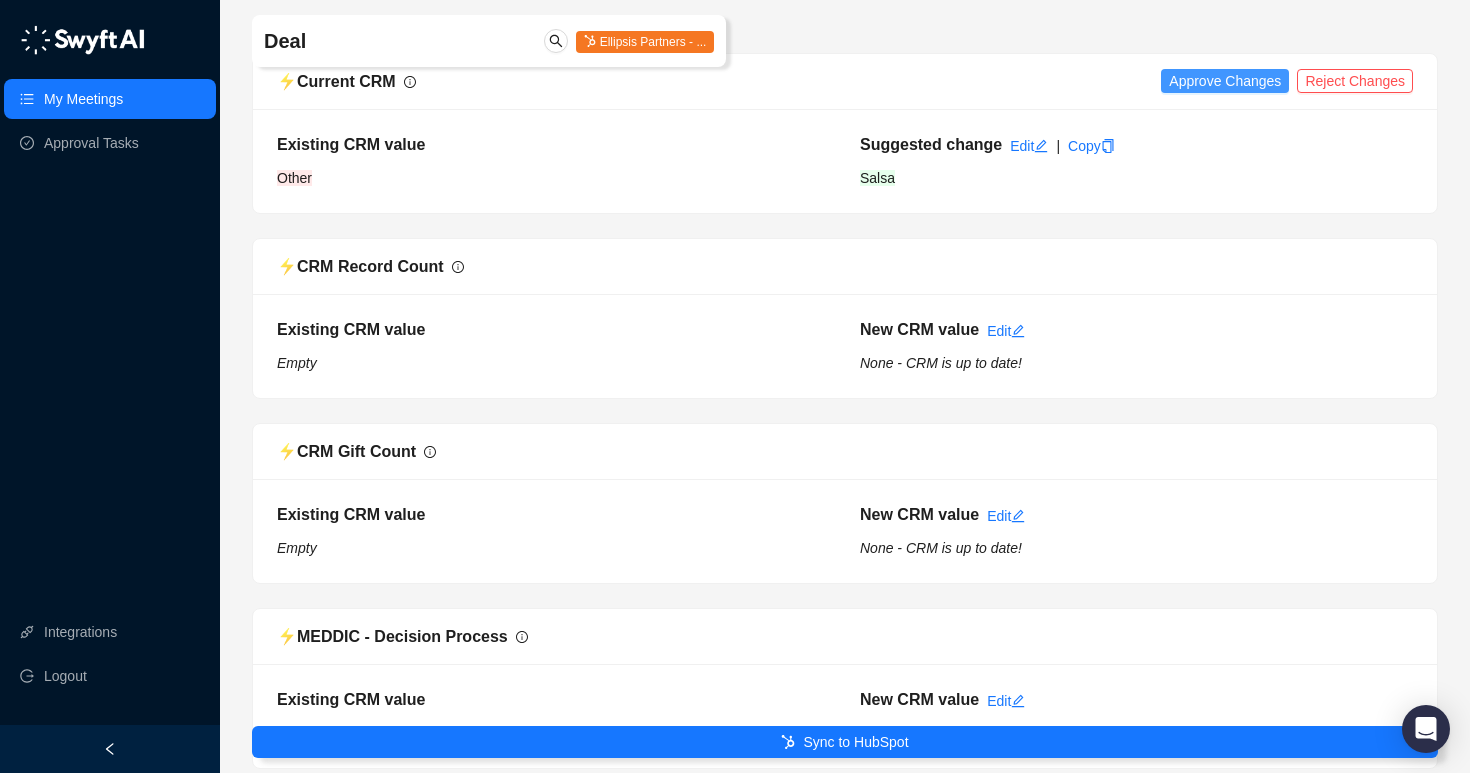 click on "Approve Changes" at bounding box center (1225, 81) 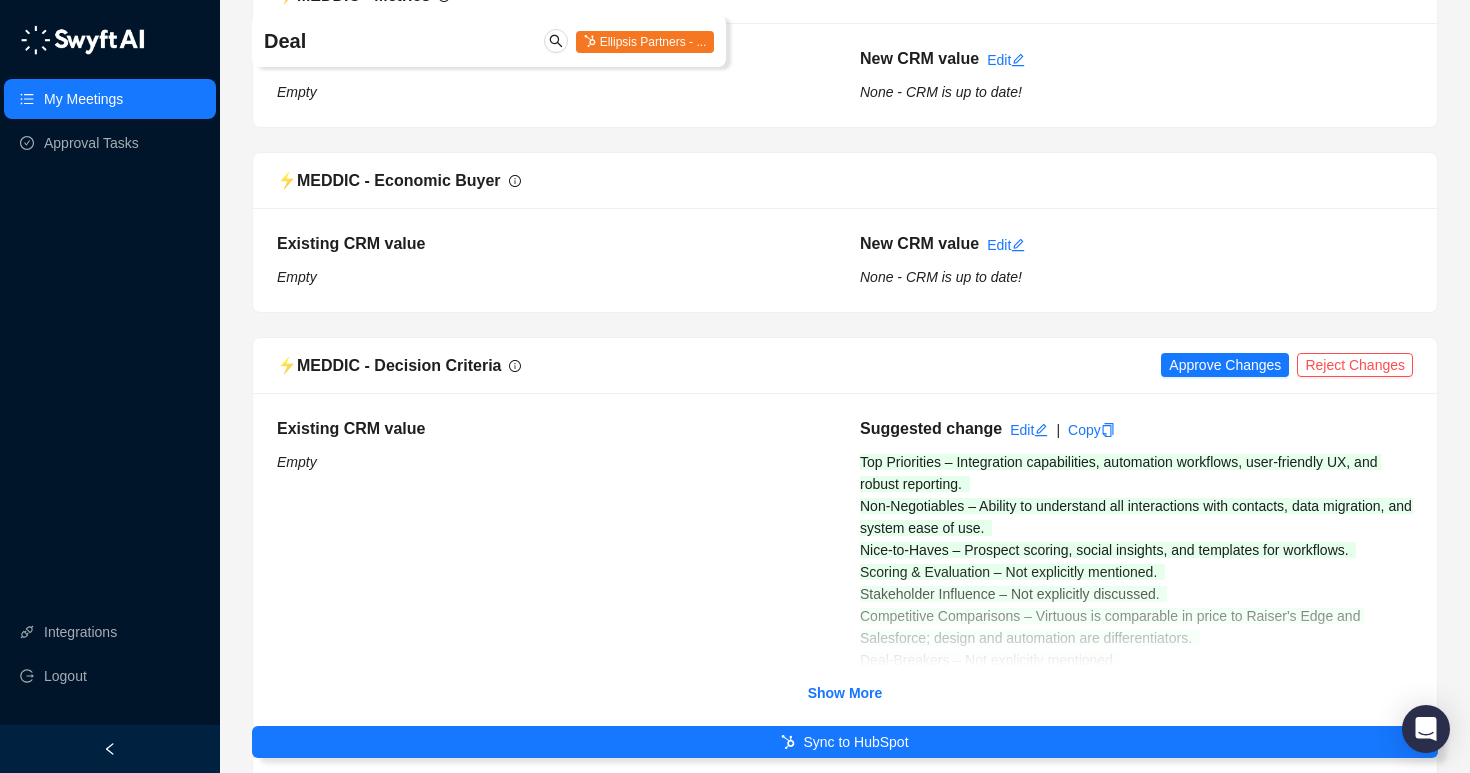 scroll, scrollTop: 1112, scrollLeft: 0, axis: vertical 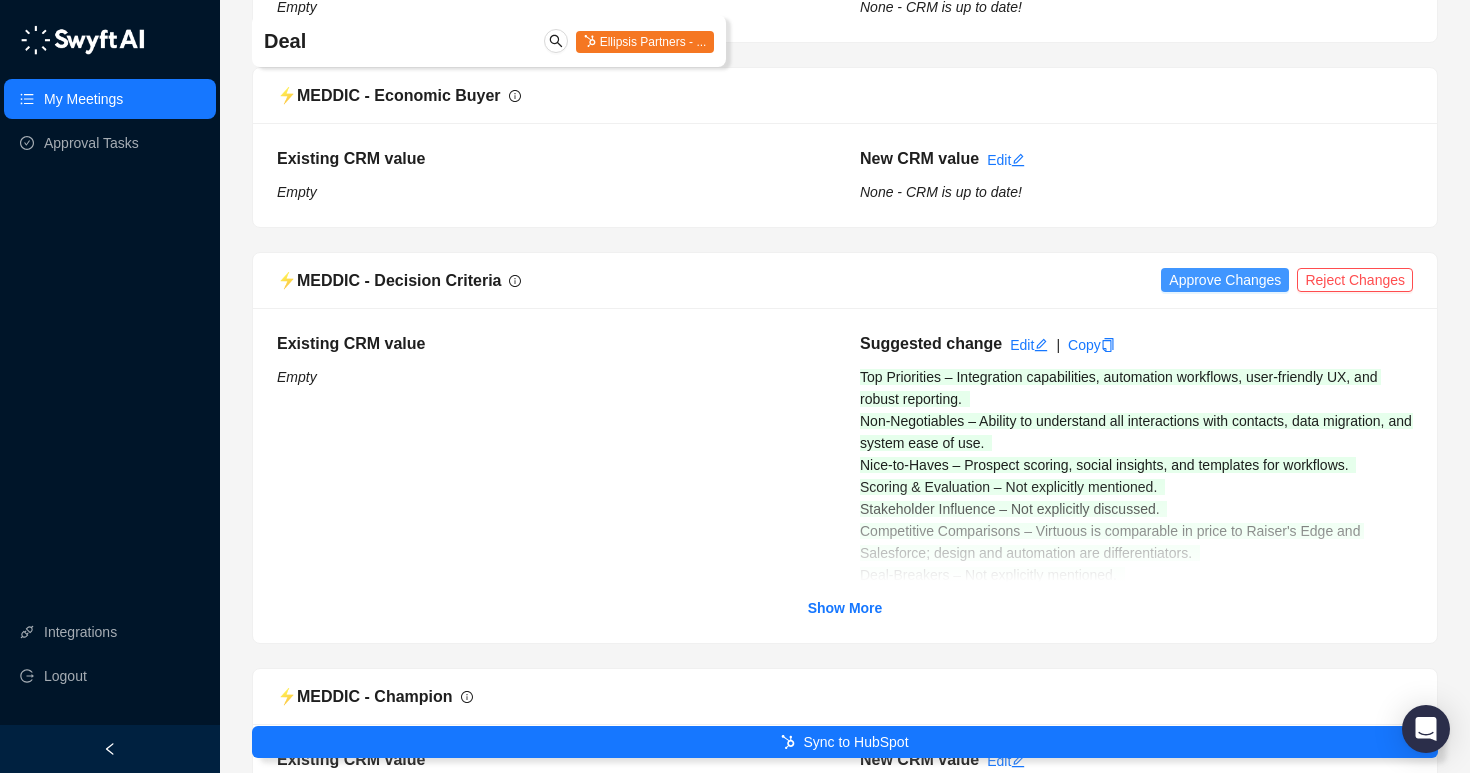 click on "Approve Changes" at bounding box center [1225, 280] 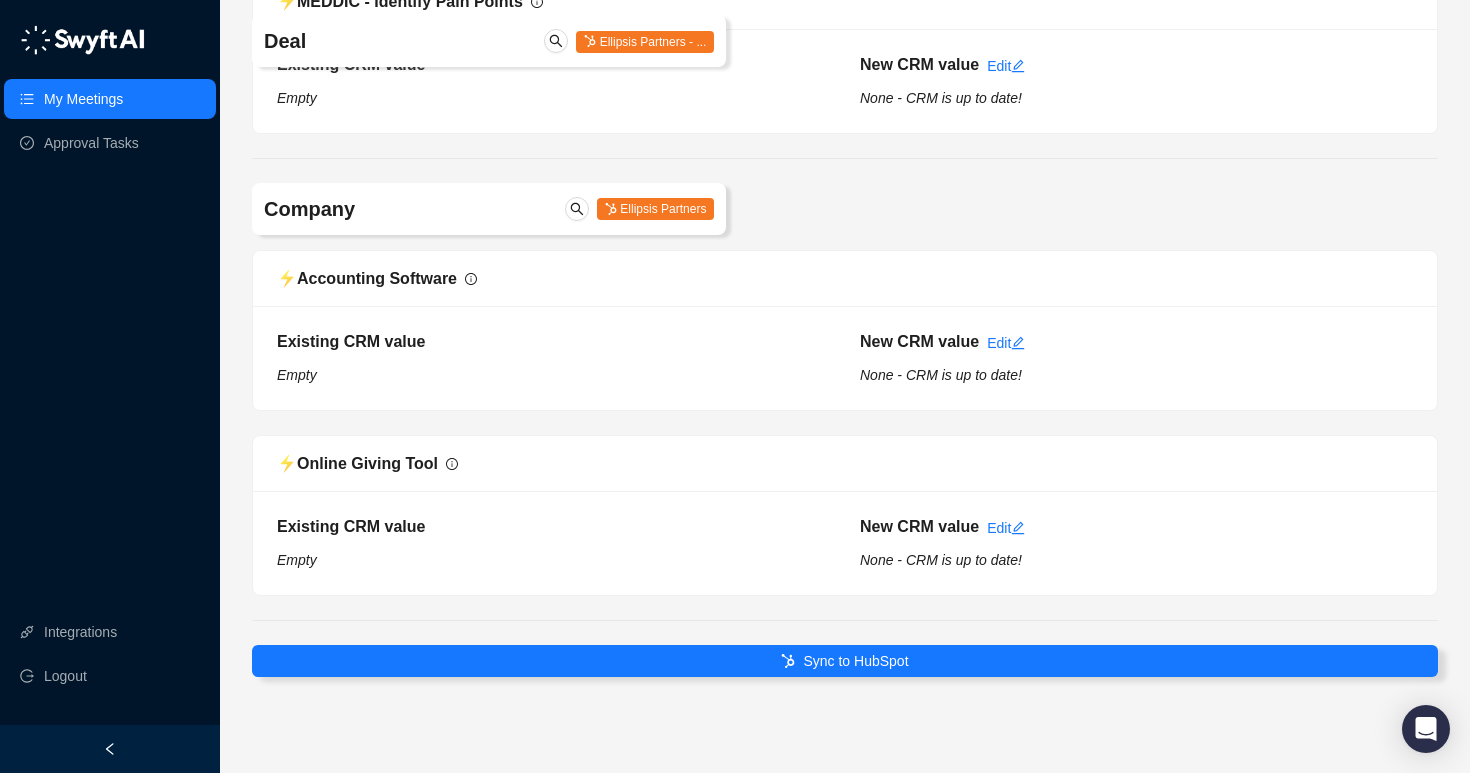 scroll, scrollTop: 2215, scrollLeft: 0, axis: vertical 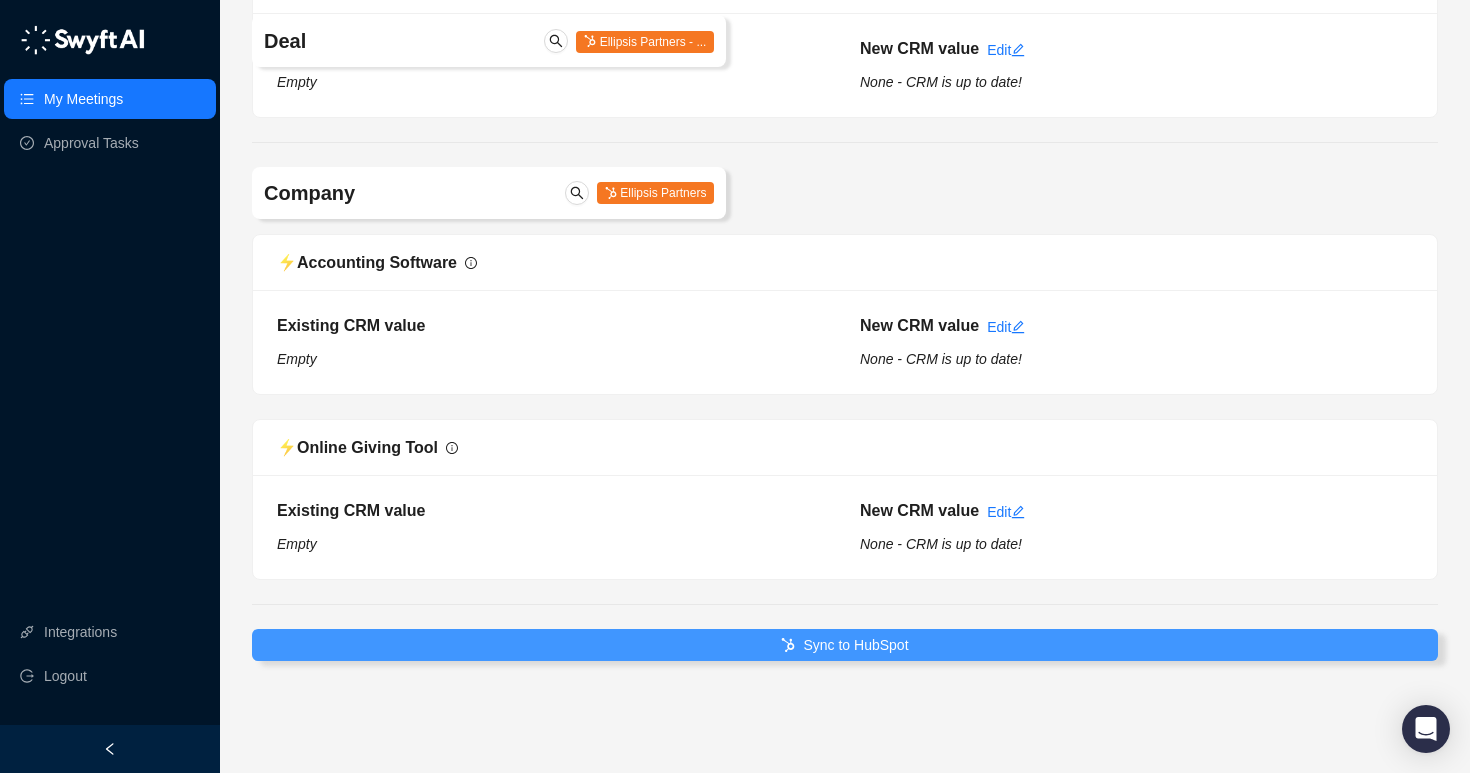 click on "Sync to HubSpot" at bounding box center (845, 645) 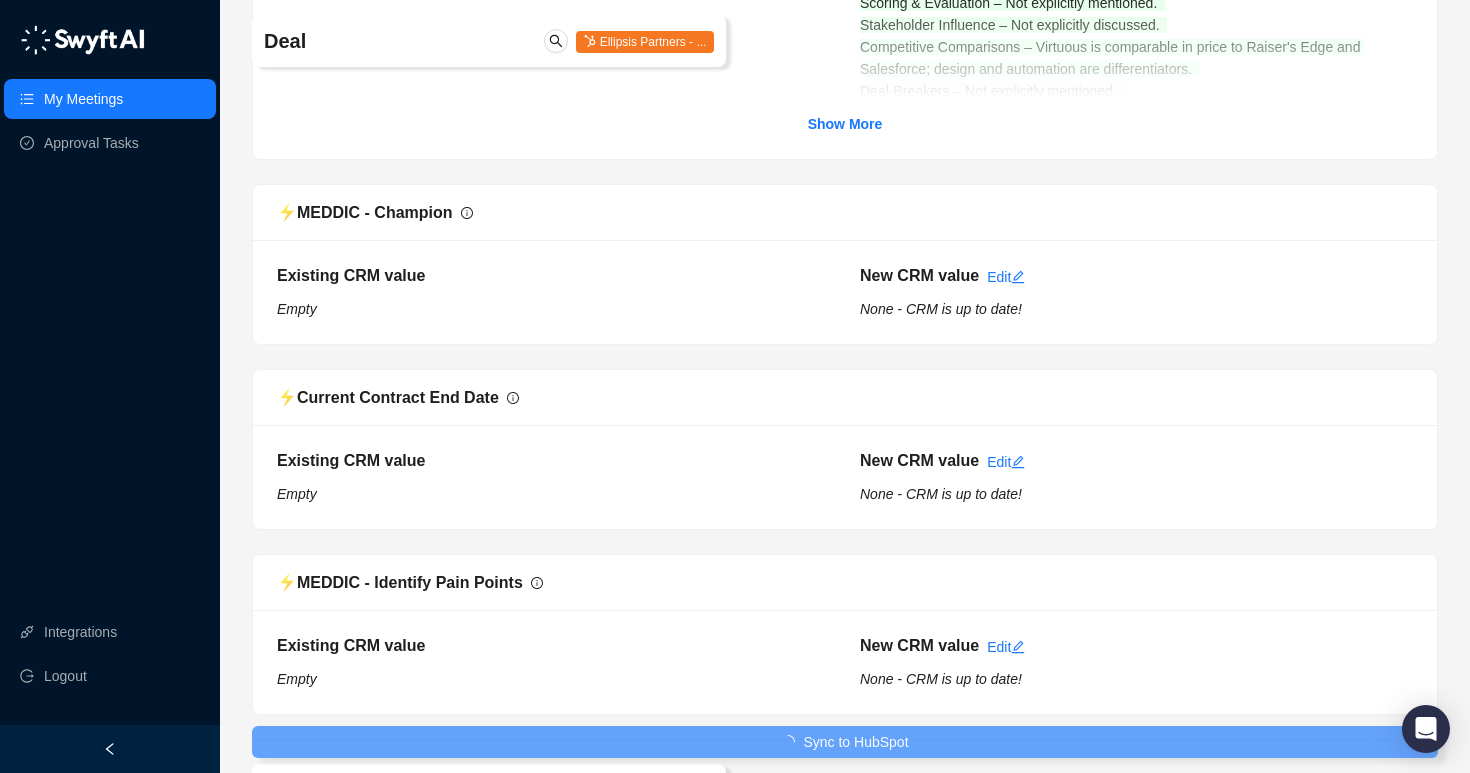 scroll, scrollTop: 1397, scrollLeft: 0, axis: vertical 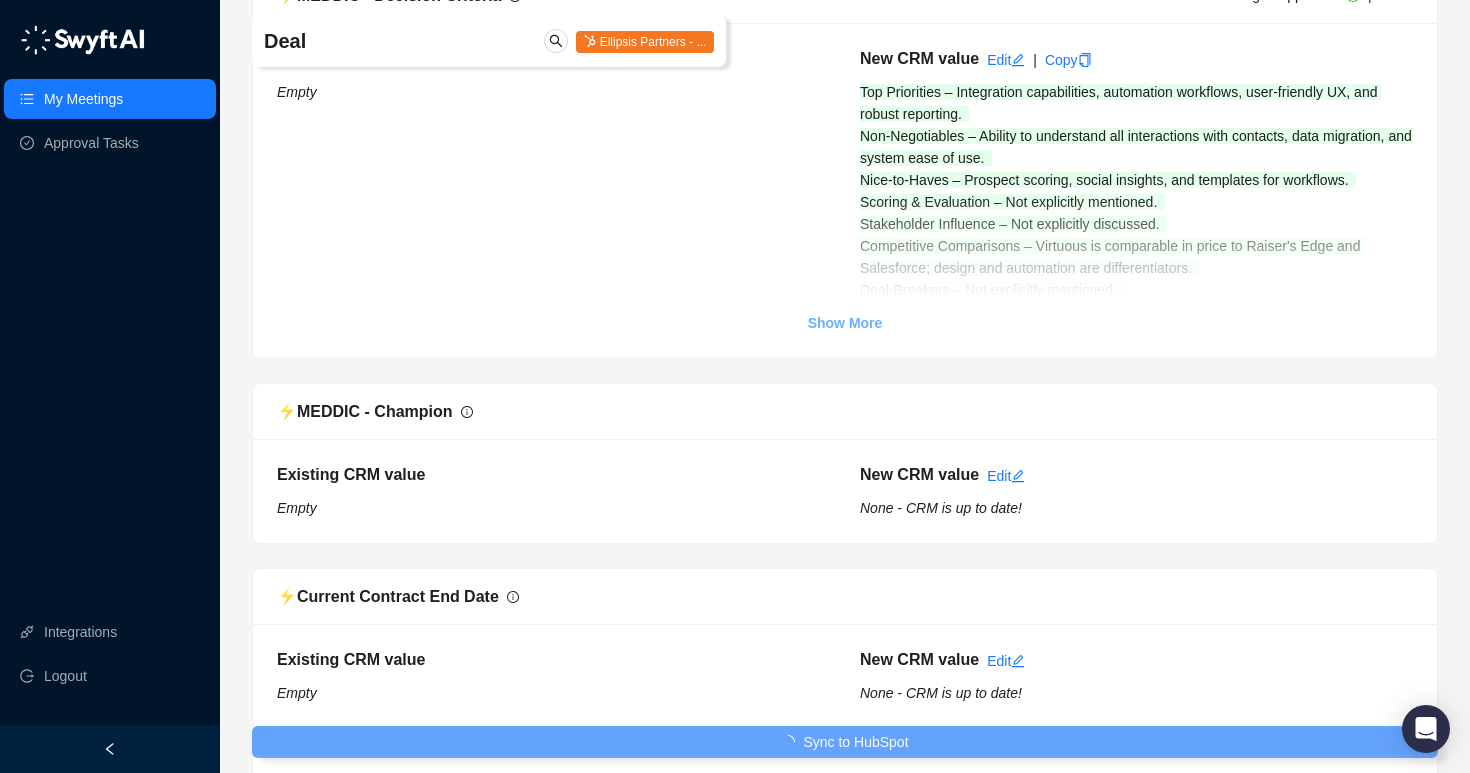 click on "Show More" at bounding box center (845, 323) 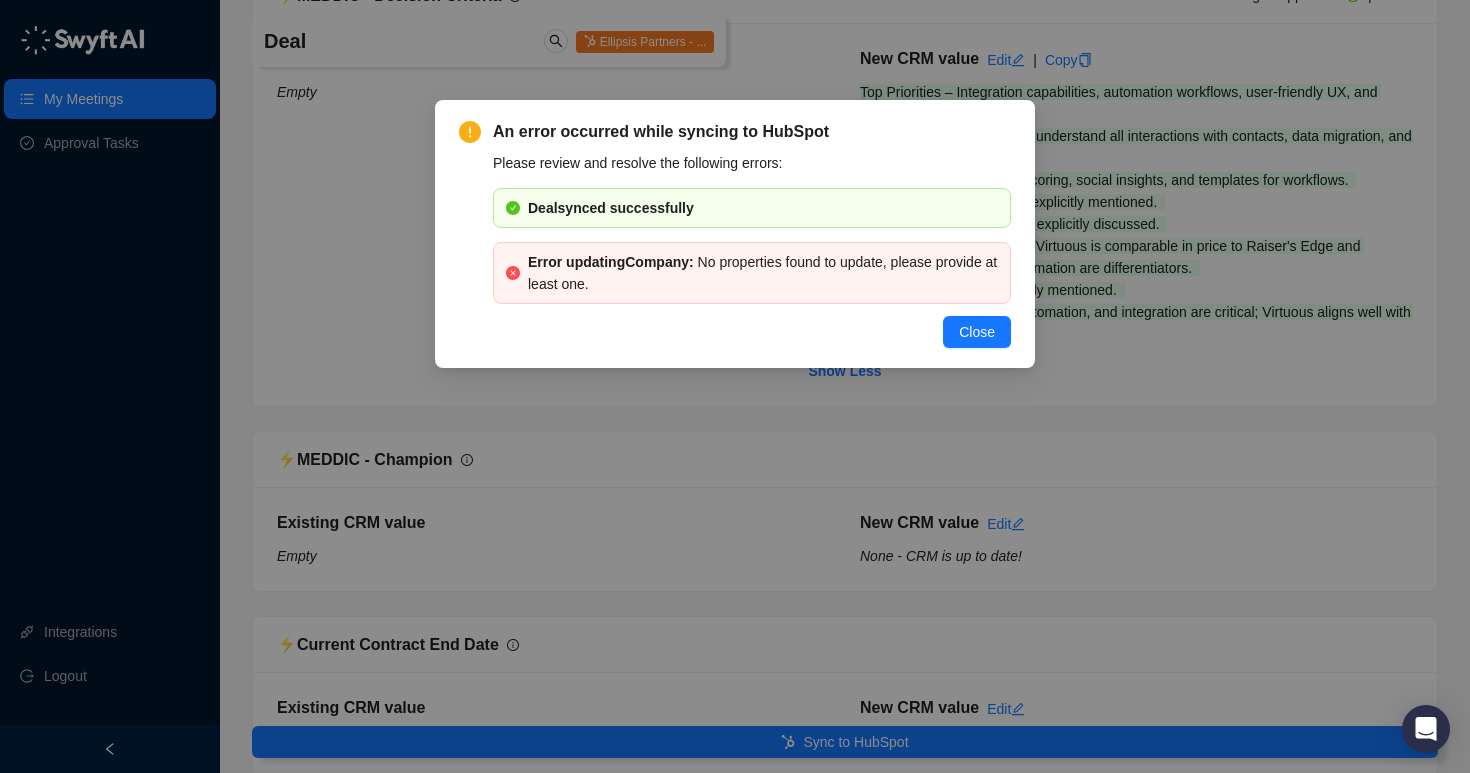 click on "An error occurred while syncing to HubSpot Please review and resolve the following errors: Deal  synced successfully Error updating  Company :   No properties found to update, please provide at least one. Close" at bounding box center [735, 386] 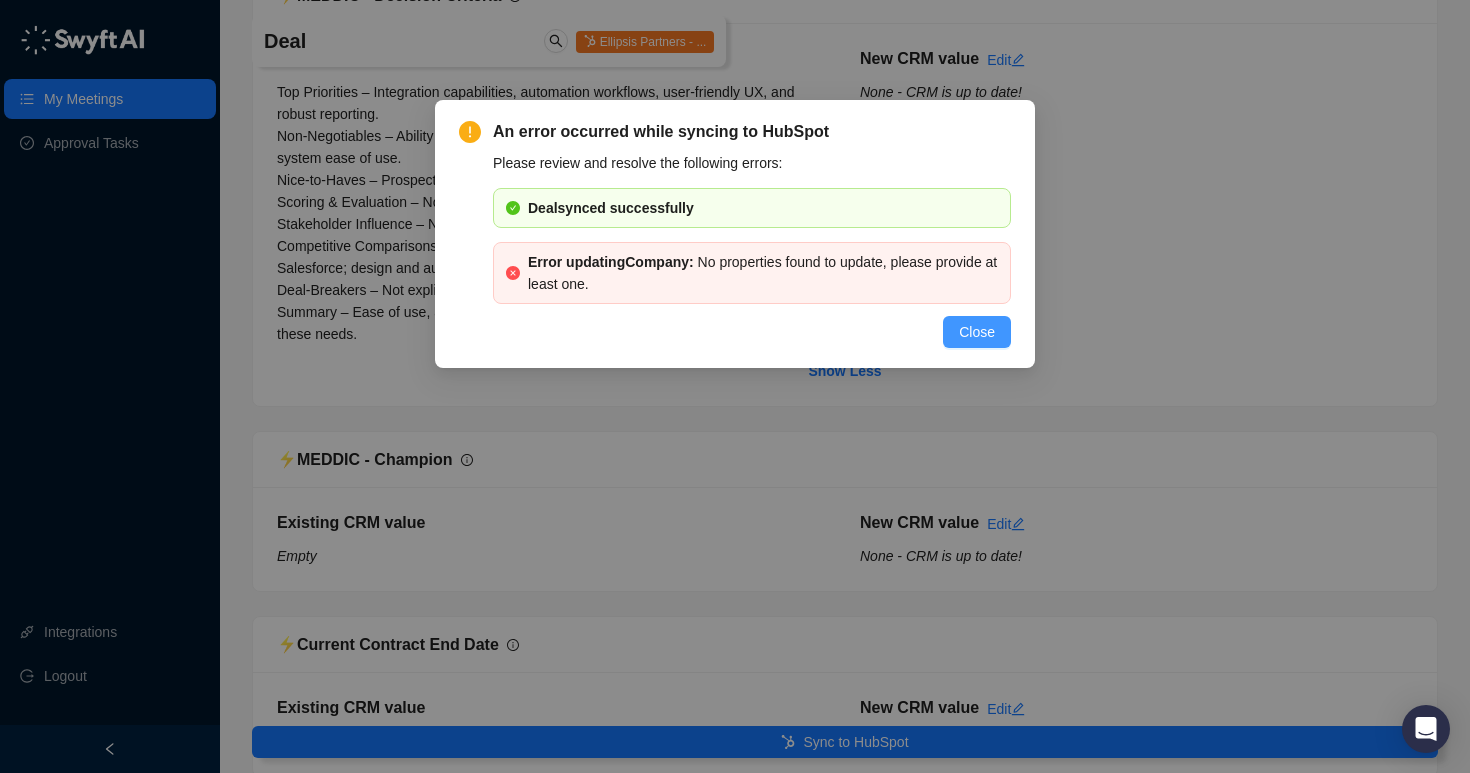 click on "Close" at bounding box center [977, 332] 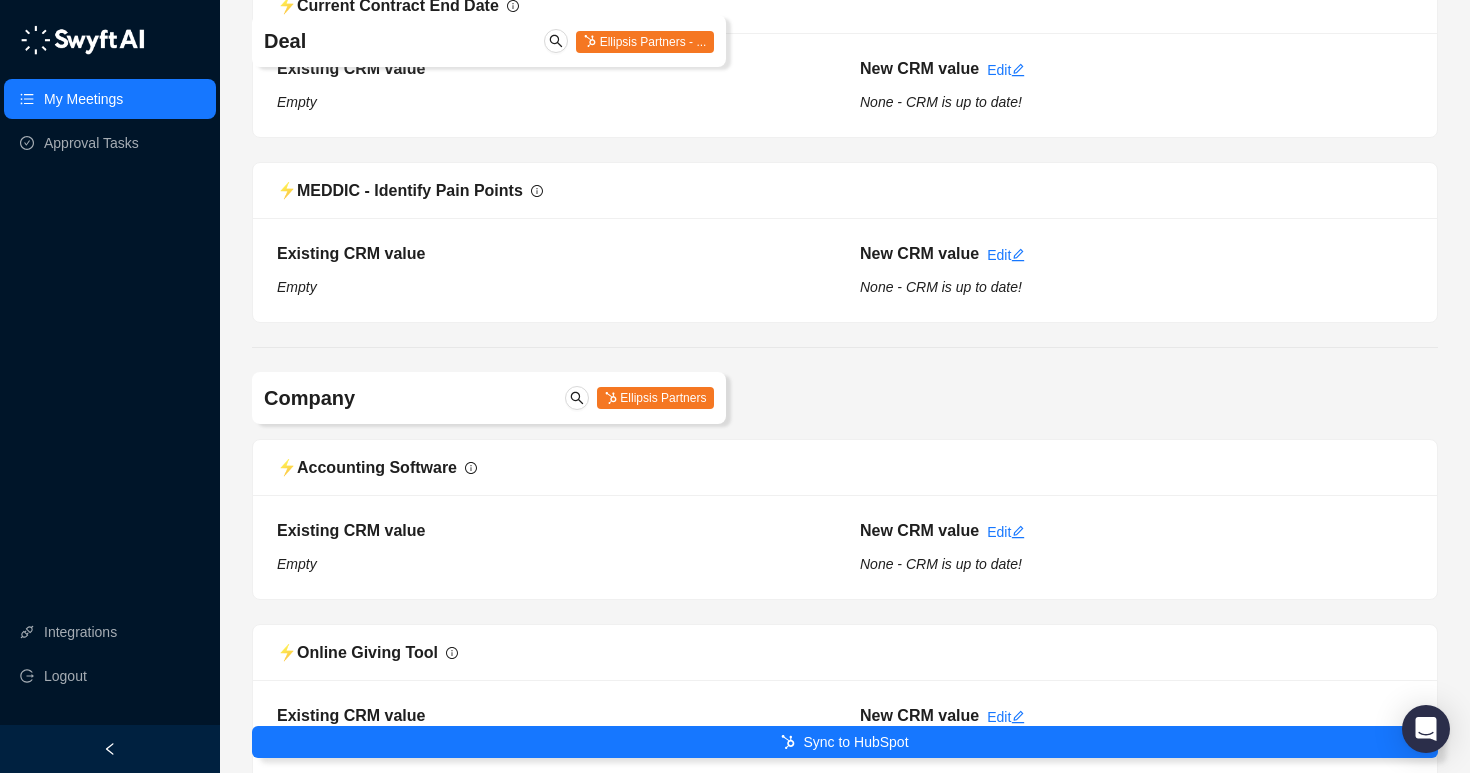 scroll, scrollTop: 2144, scrollLeft: 0, axis: vertical 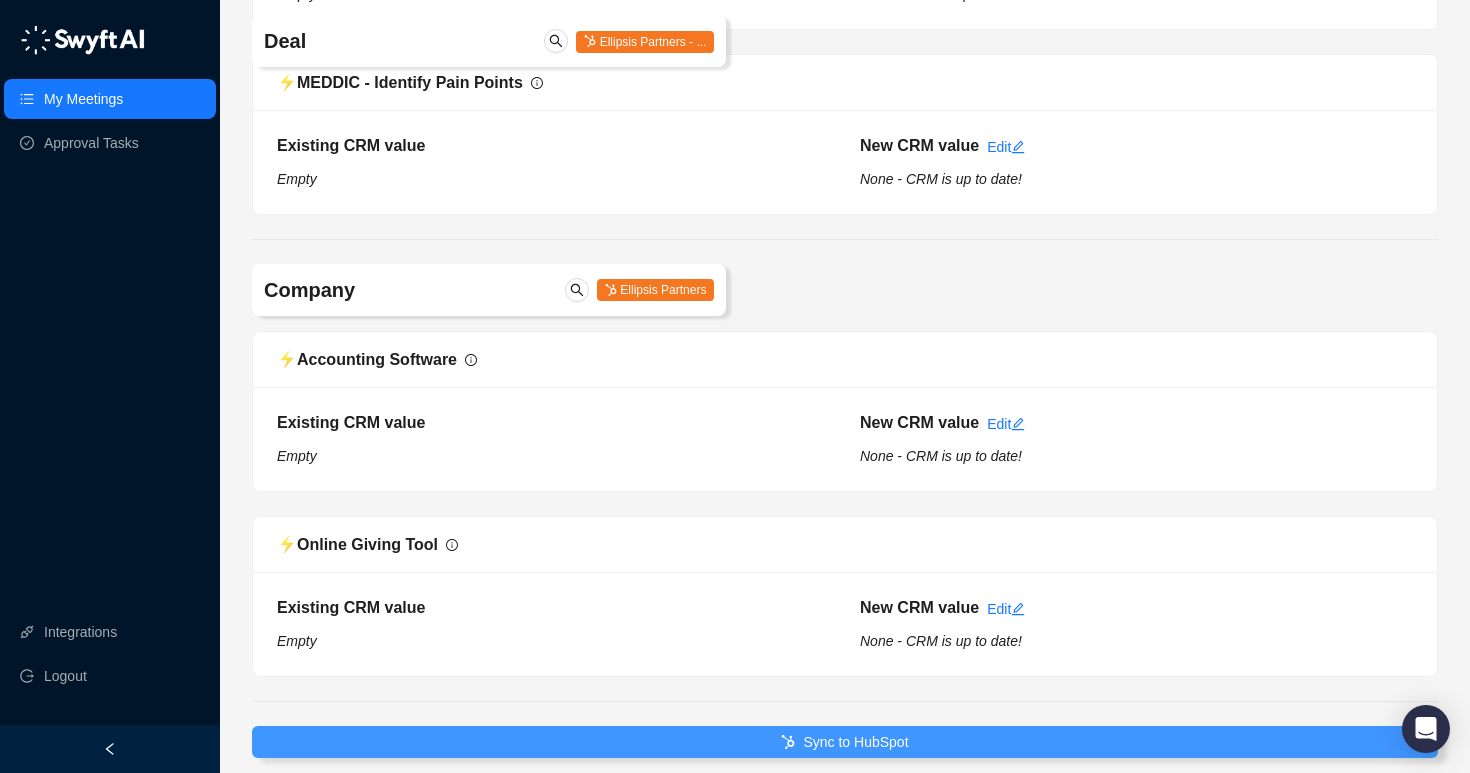click on "Sync to HubSpot" at bounding box center [855, 742] 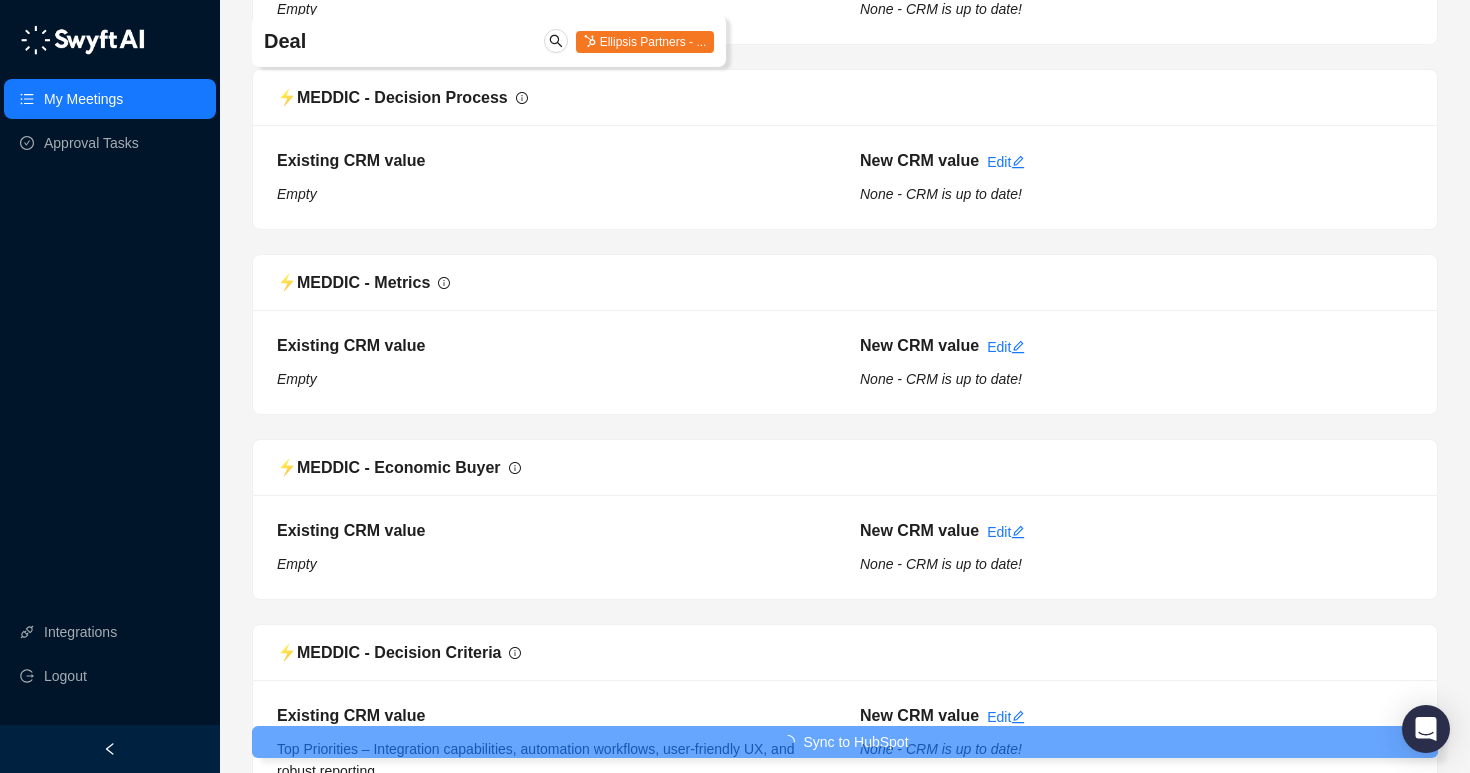 scroll, scrollTop: 598, scrollLeft: 0, axis: vertical 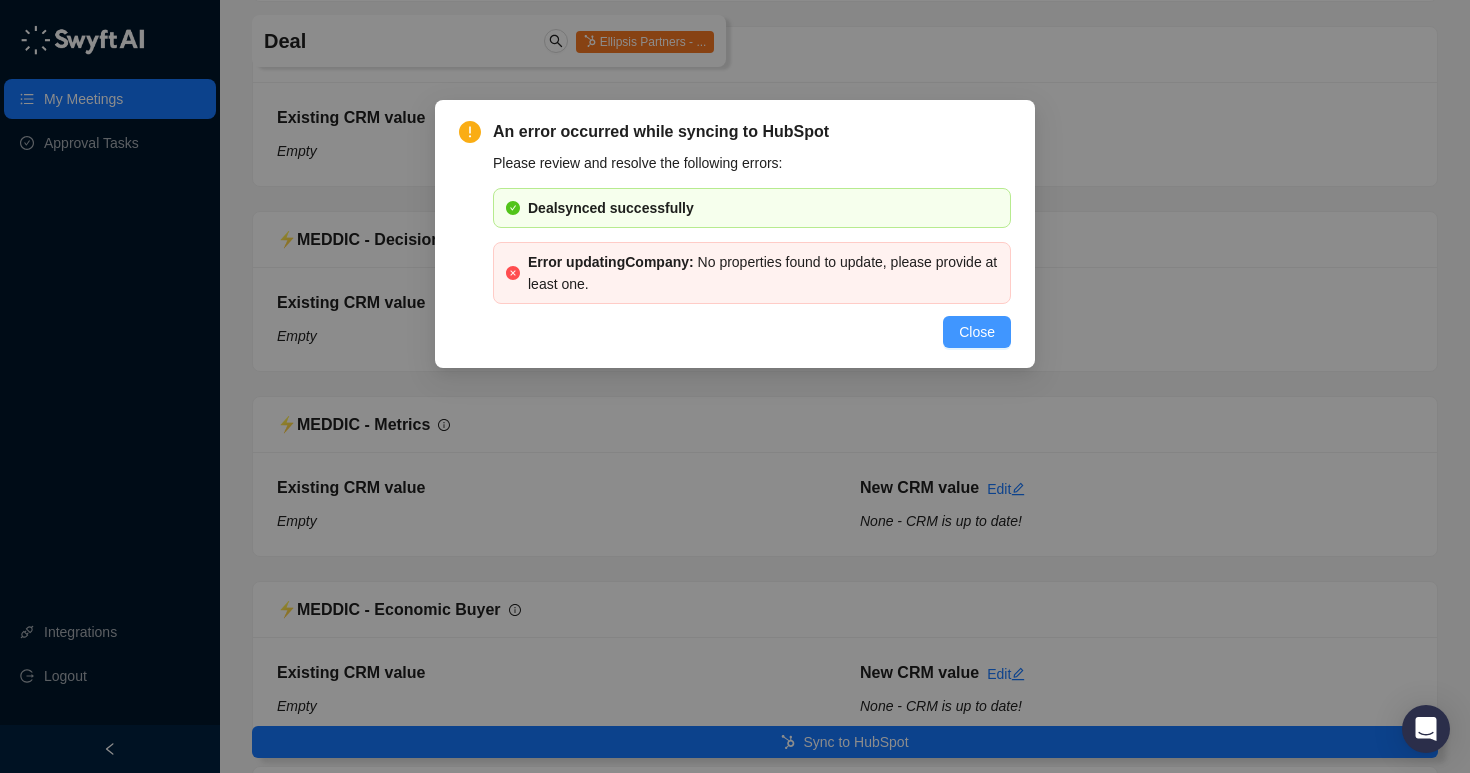 click on "Close" at bounding box center (977, 332) 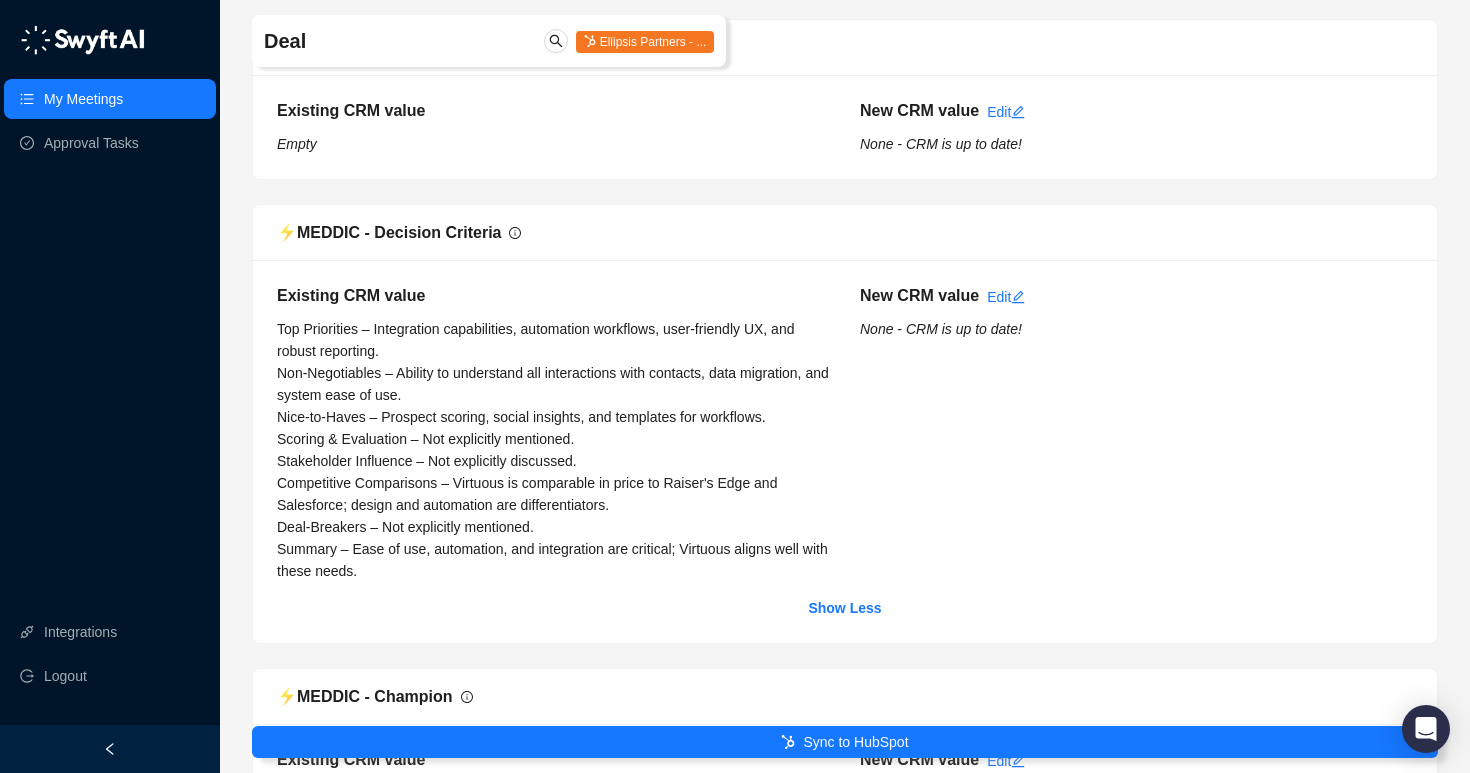 scroll, scrollTop: 1303, scrollLeft: 0, axis: vertical 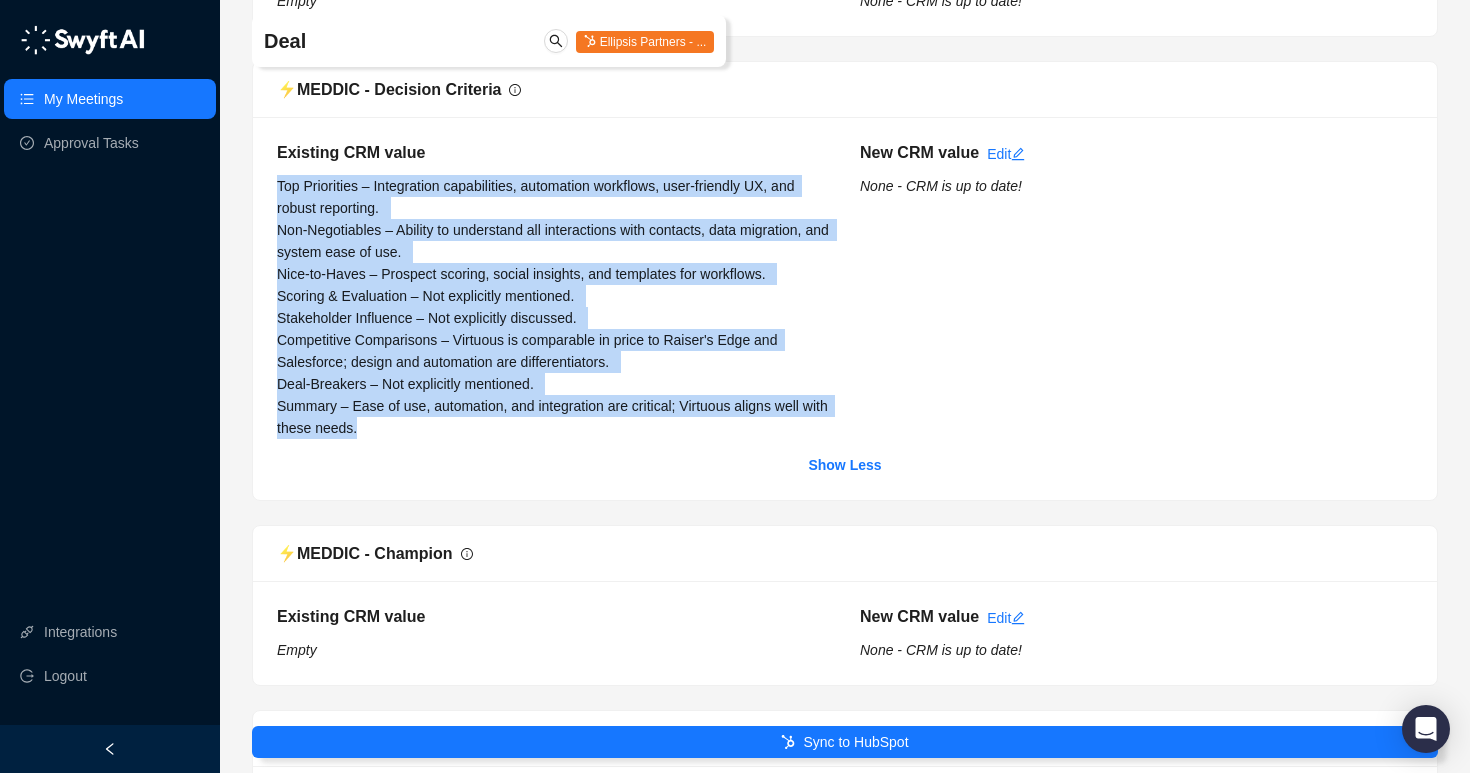 drag, startPoint x: 400, startPoint y: 455, endPoint x: 263, endPoint y: 215, distance: 276.34943 